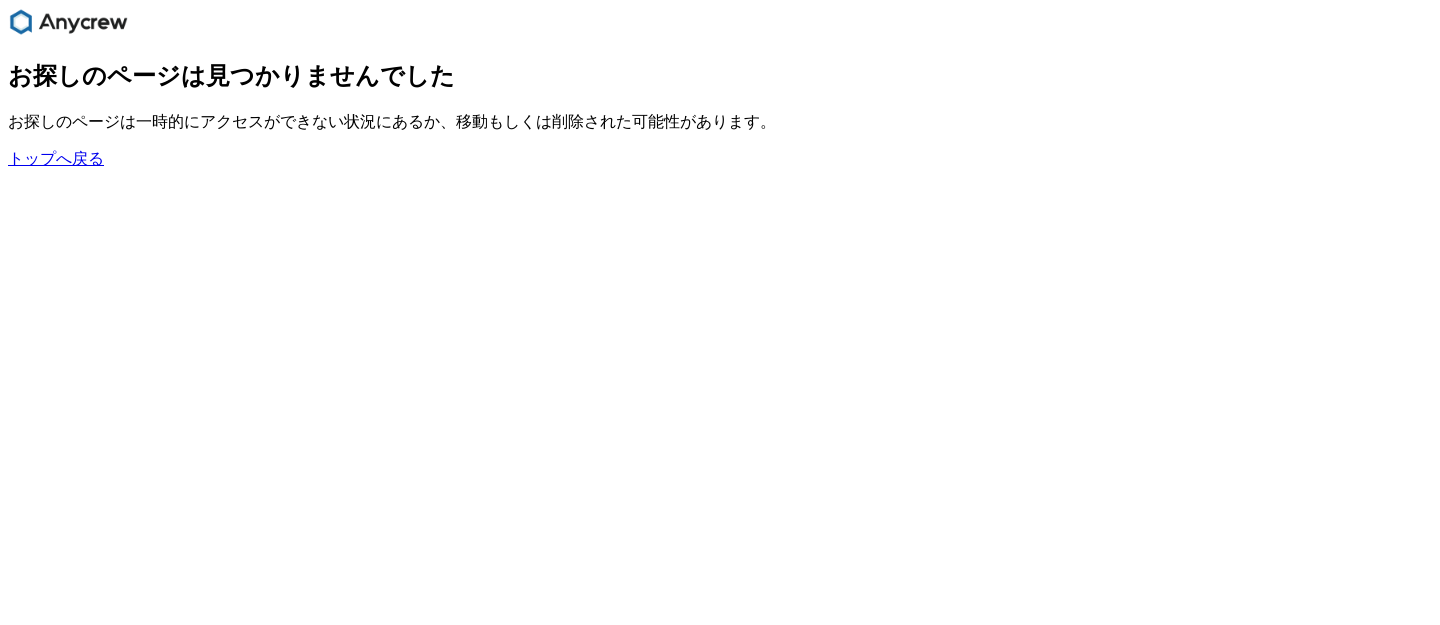 scroll, scrollTop: 0, scrollLeft: 0, axis: both 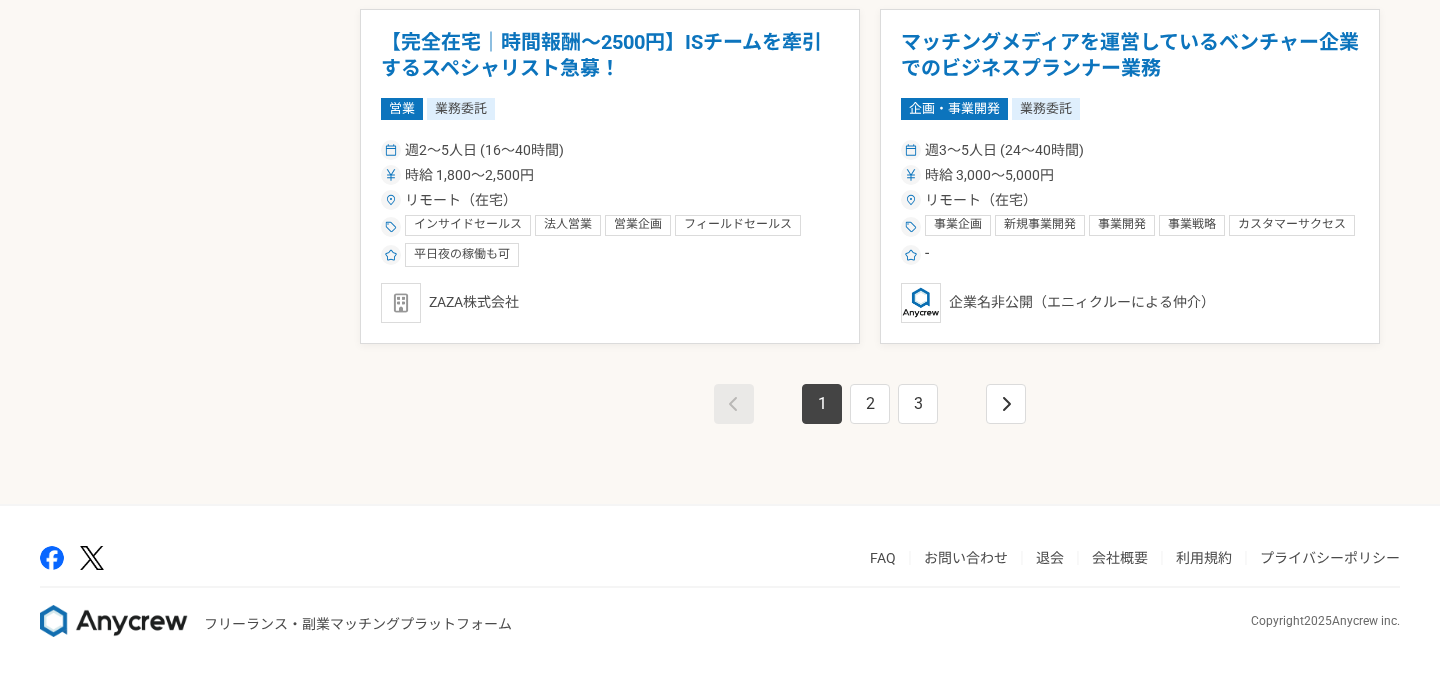 click on "FAQ" at bounding box center (883, 558) 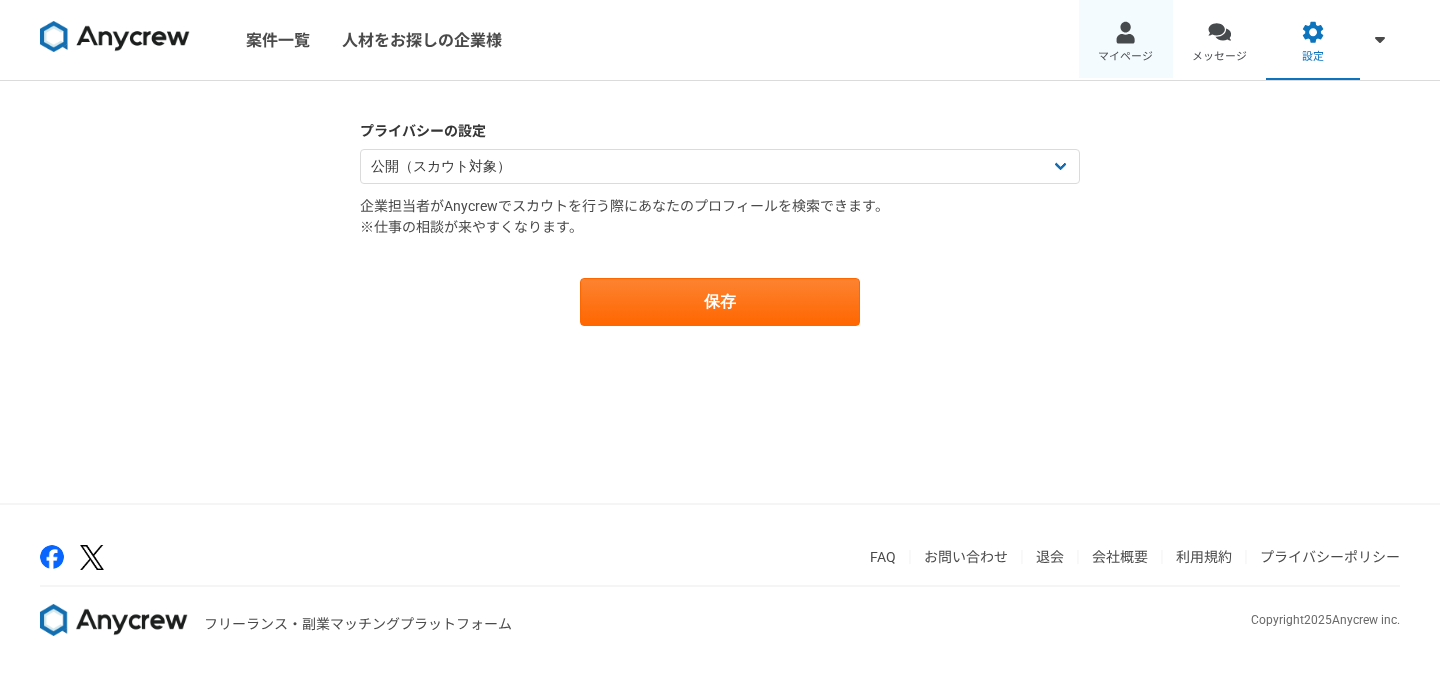 scroll, scrollTop: 0, scrollLeft: 0, axis: both 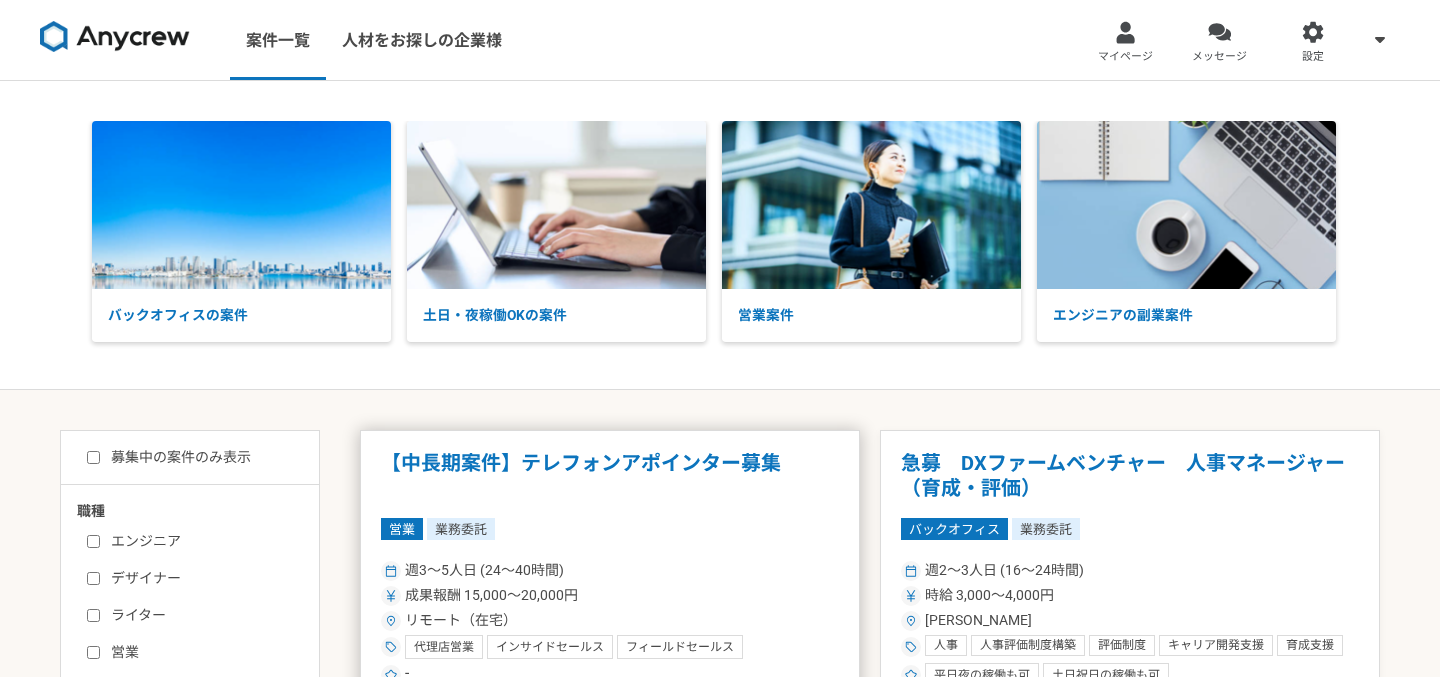 click on "【中長期案件】テレフォンアポインター募集" at bounding box center [610, 476] 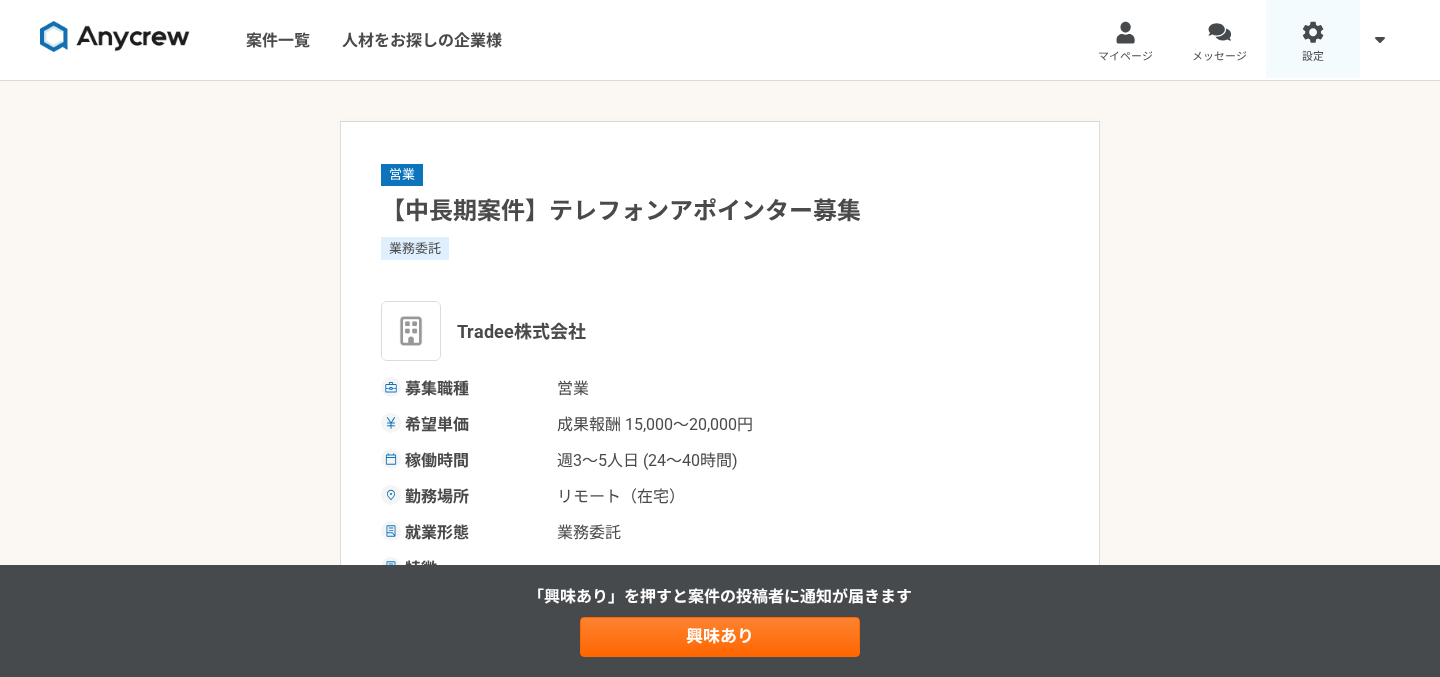 click on "設定" at bounding box center (1313, 40) 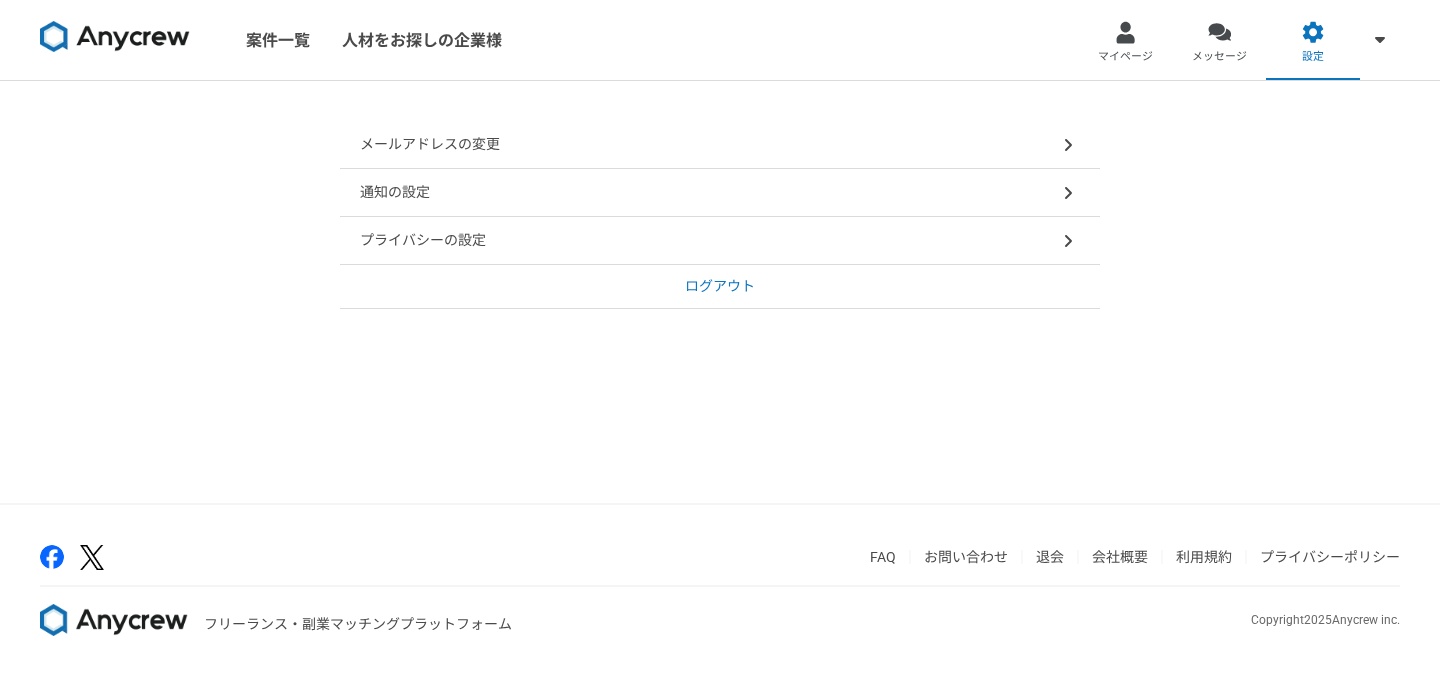 click on "ログアウト" at bounding box center (720, 286) 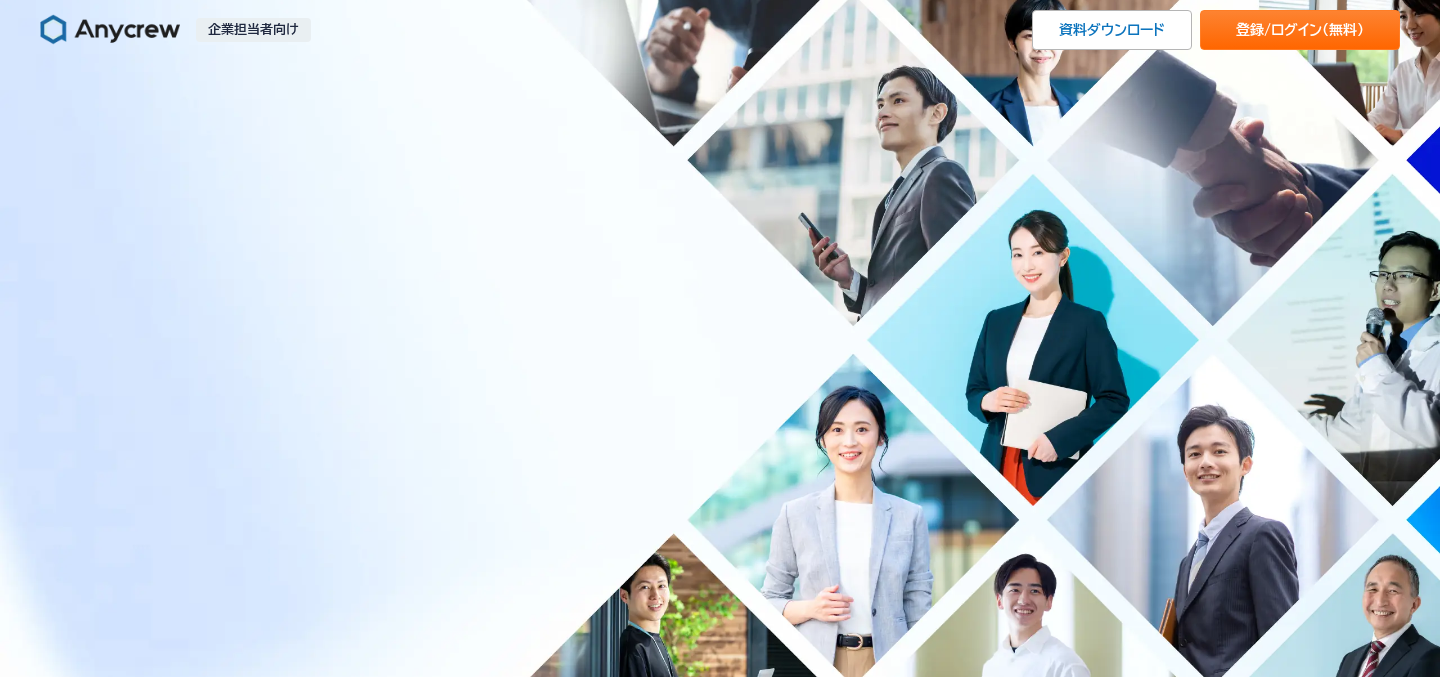 scroll, scrollTop: 0, scrollLeft: 0, axis: both 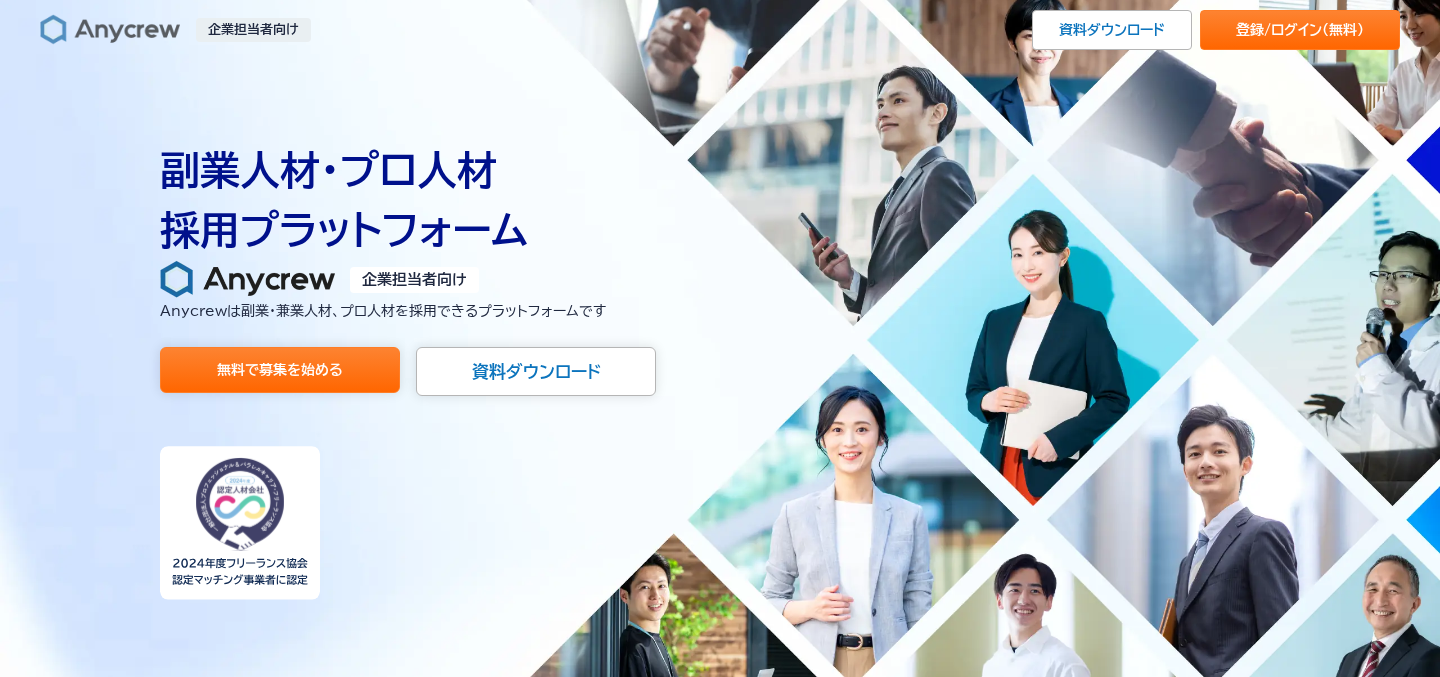 click at bounding box center [110, 30] 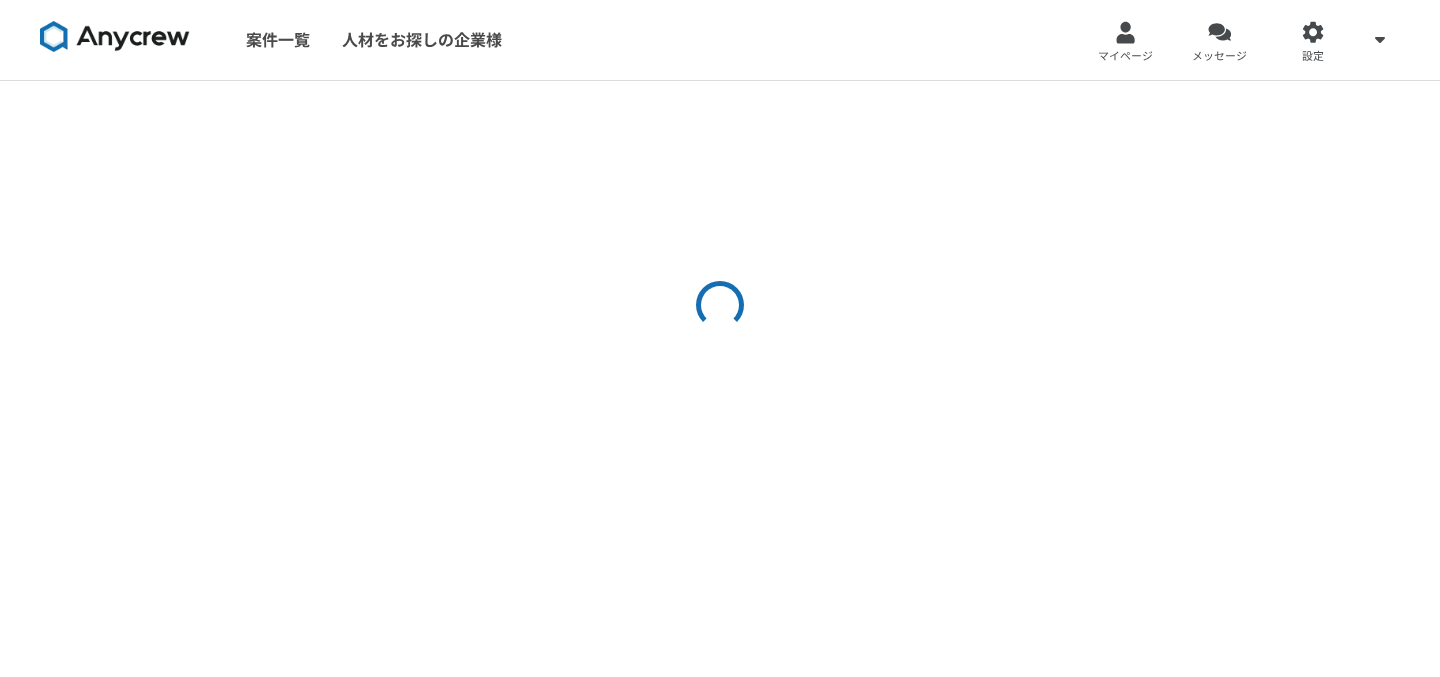 scroll, scrollTop: 0, scrollLeft: 0, axis: both 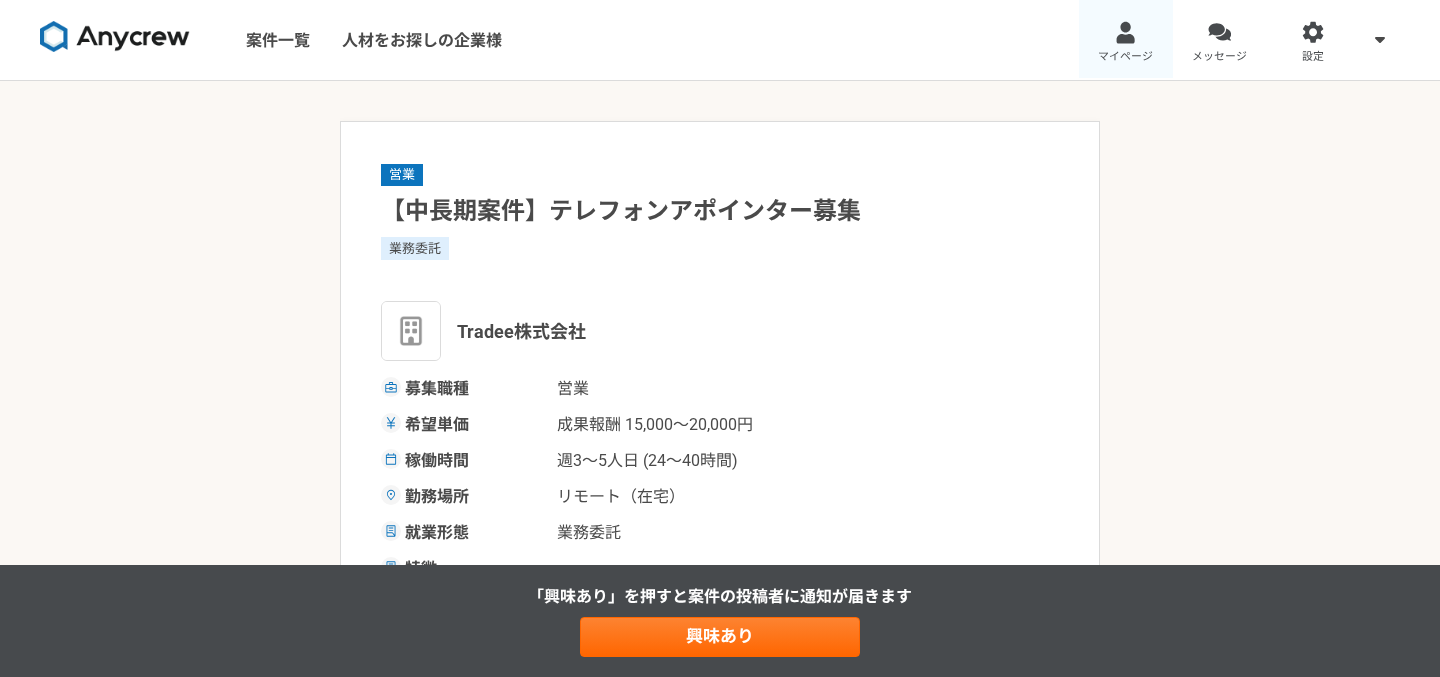 click on "マイページ" at bounding box center (1125, 57) 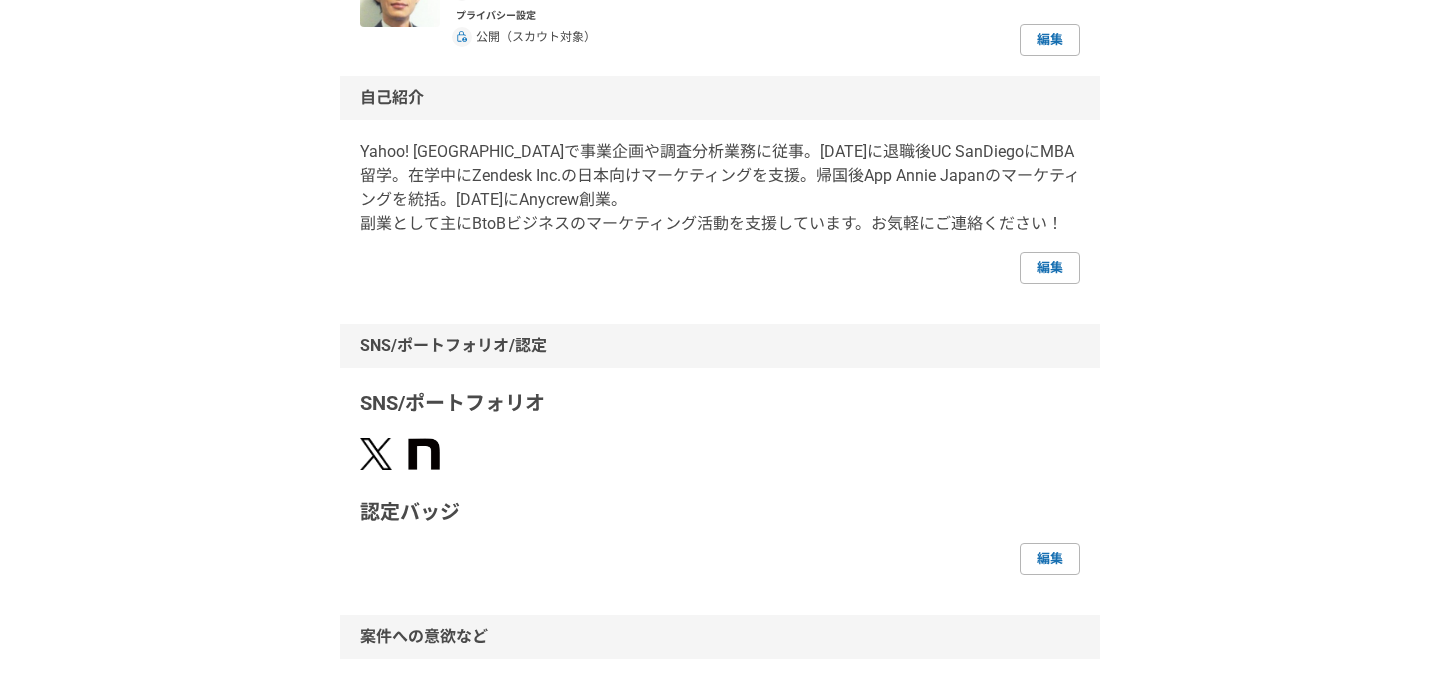 scroll, scrollTop: 525, scrollLeft: 0, axis: vertical 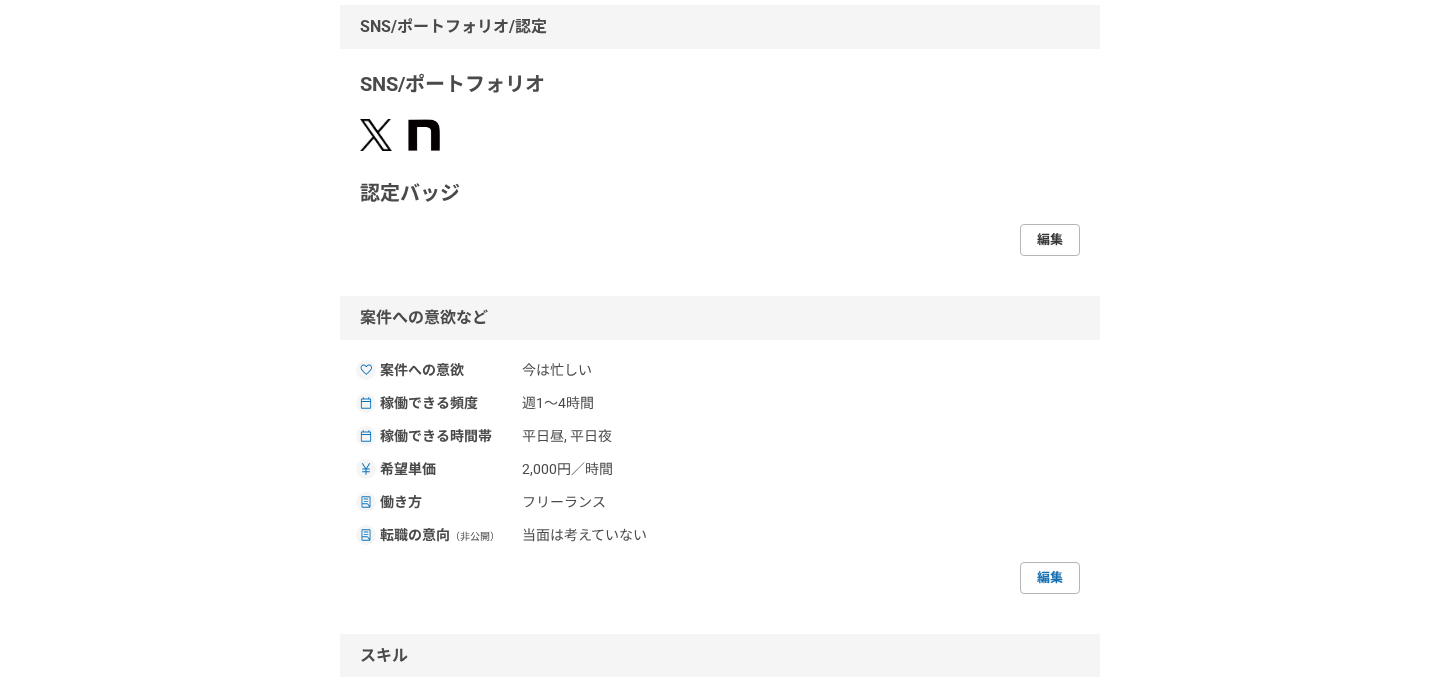 click on "編集" at bounding box center [1050, 240] 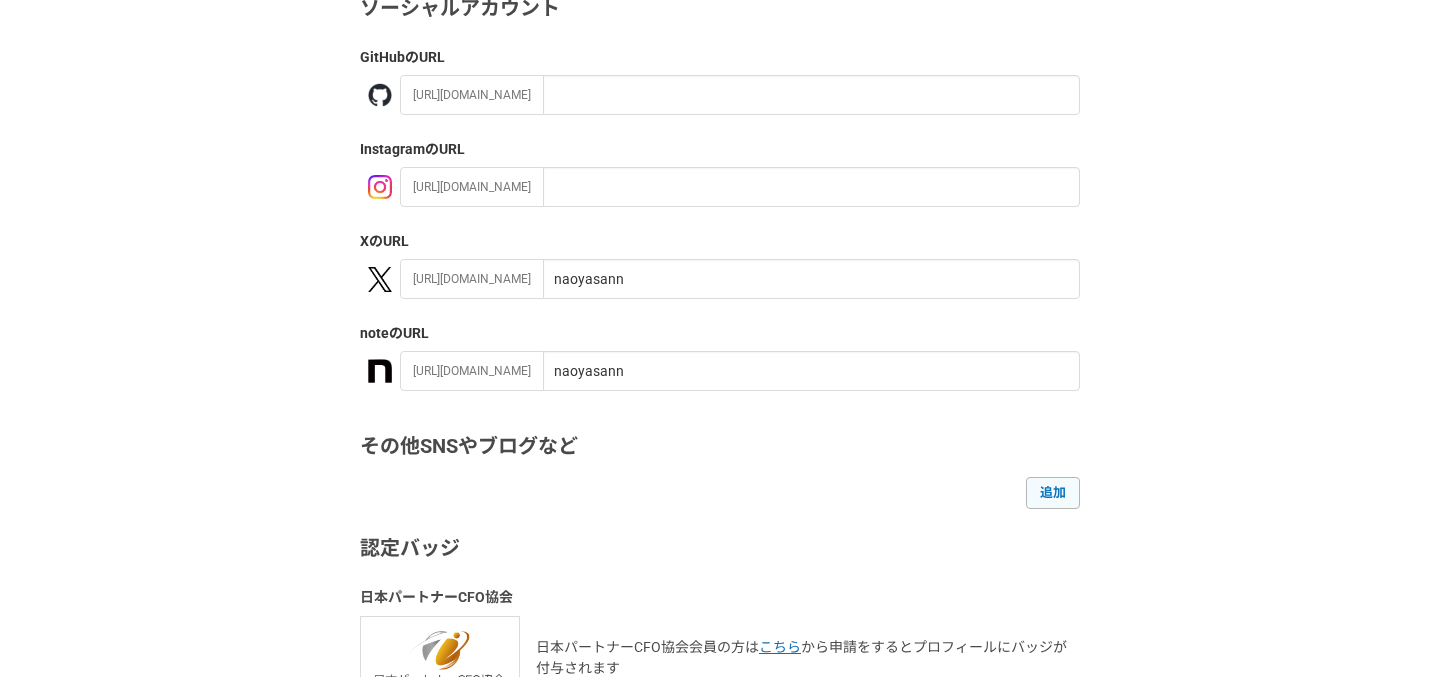 scroll, scrollTop: 161, scrollLeft: 0, axis: vertical 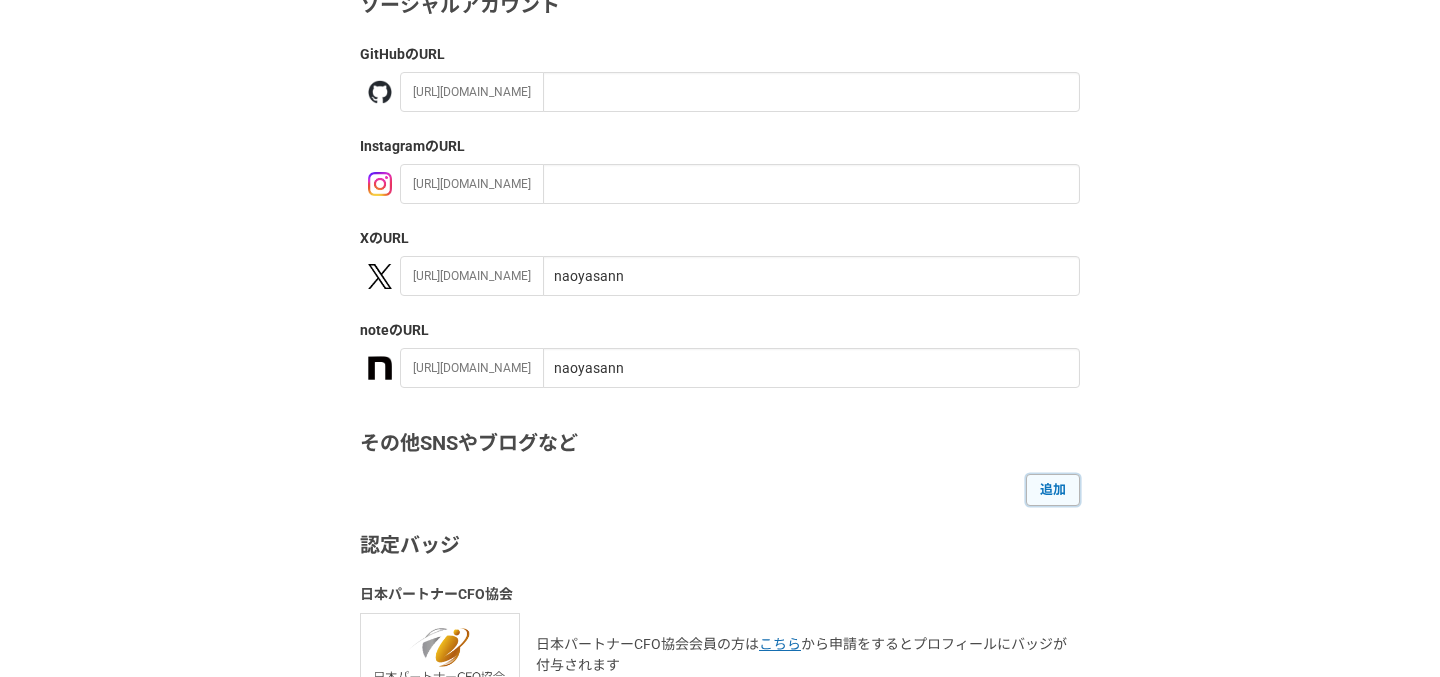 click on "追加" at bounding box center [1053, 490] 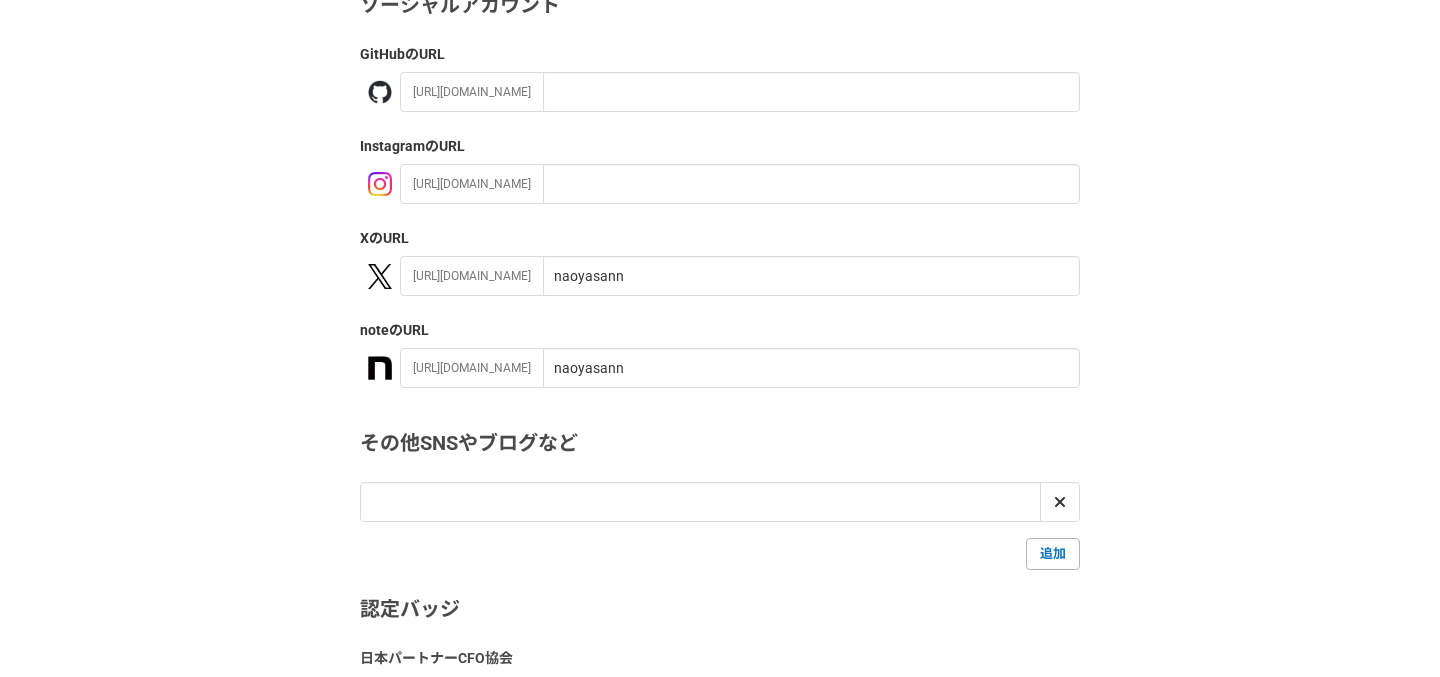 click on "SNS・ポートフォリオ ソーシャルアカウント GitHub のURL https://github.com/ Instagram のURL https://instagram.com/ X のURL https://x.com/ naoyasann note のURL https://note.com/ naoyasann その他SNSやブログなど 追加 認定バッジ 日本パートナーCFO協会 日本パートナーCFO協会会員の方は こちら から申請をするとプロフィールにバッジが付与されます 保存" at bounding box center (720, 424) 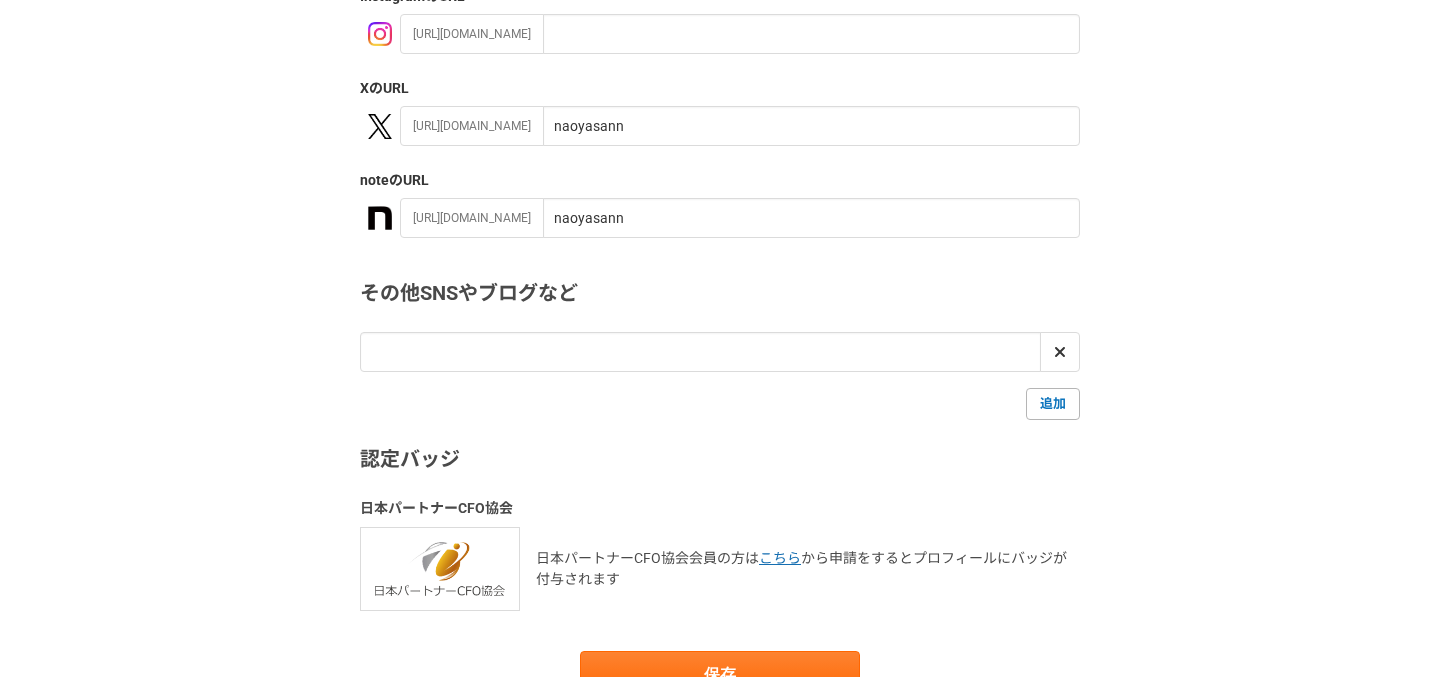 scroll, scrollTop: 362, scrollLeft: 0, axis: vertical 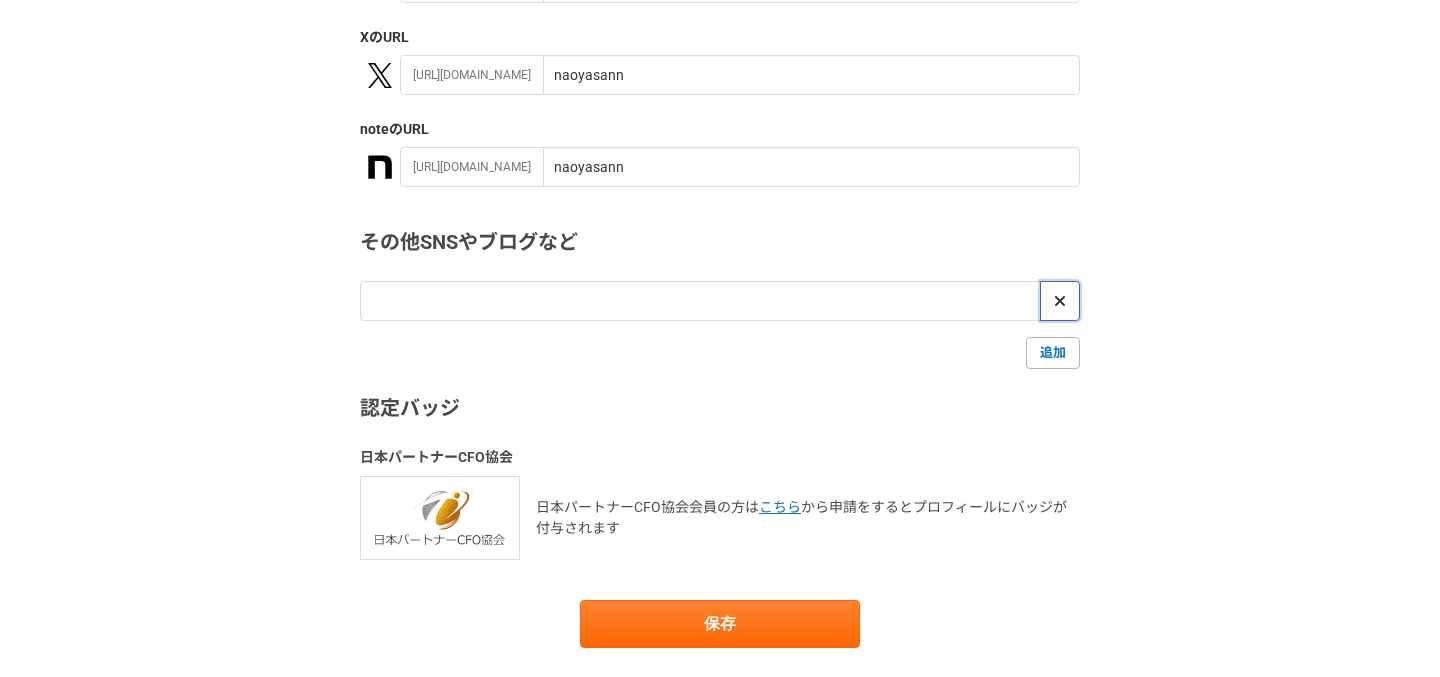 click 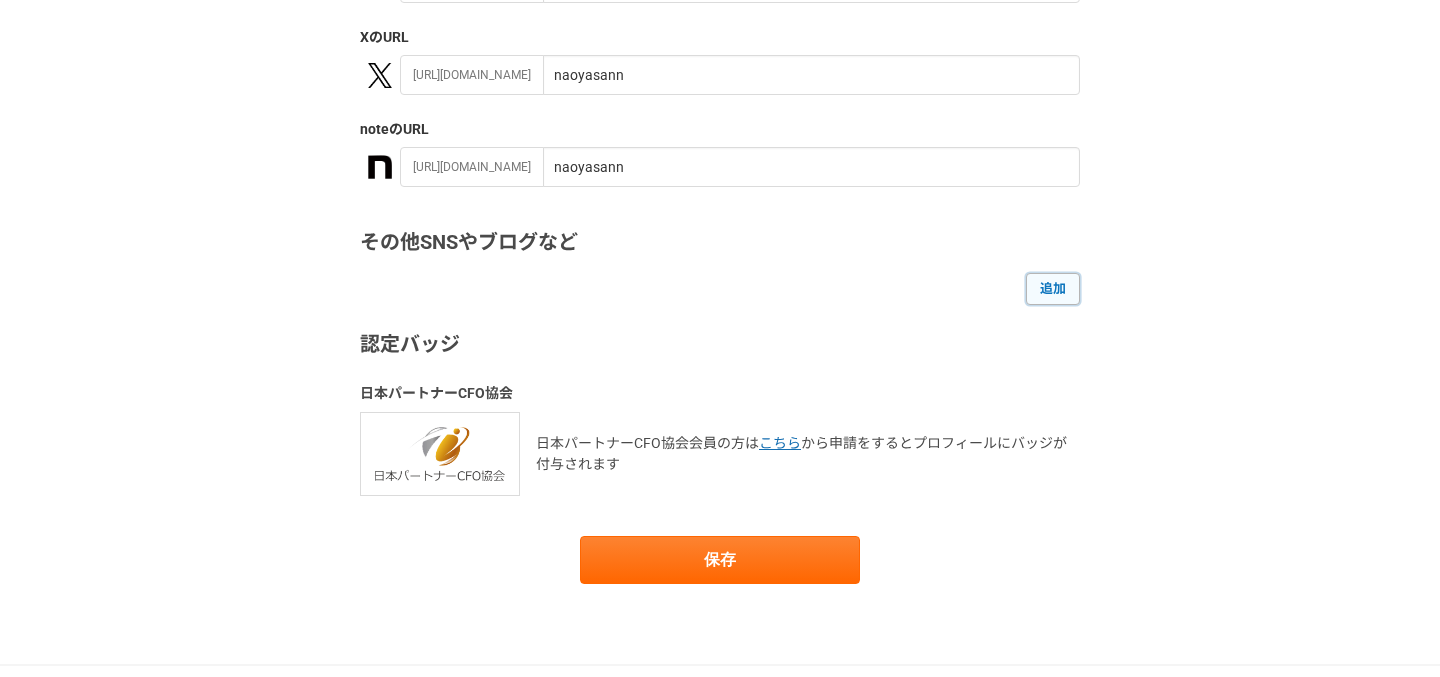 click on "追加" at bounding box center [1053, 289] 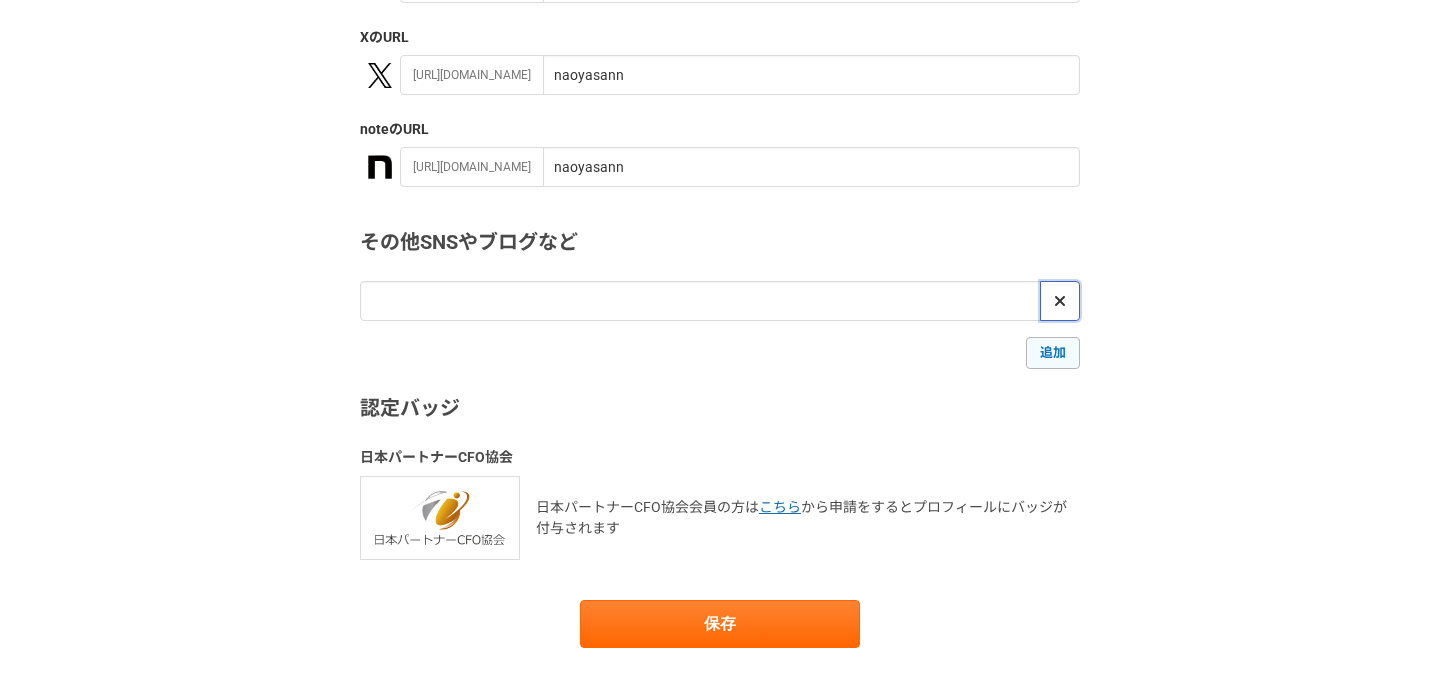 click at bounding box center [1060, 301] 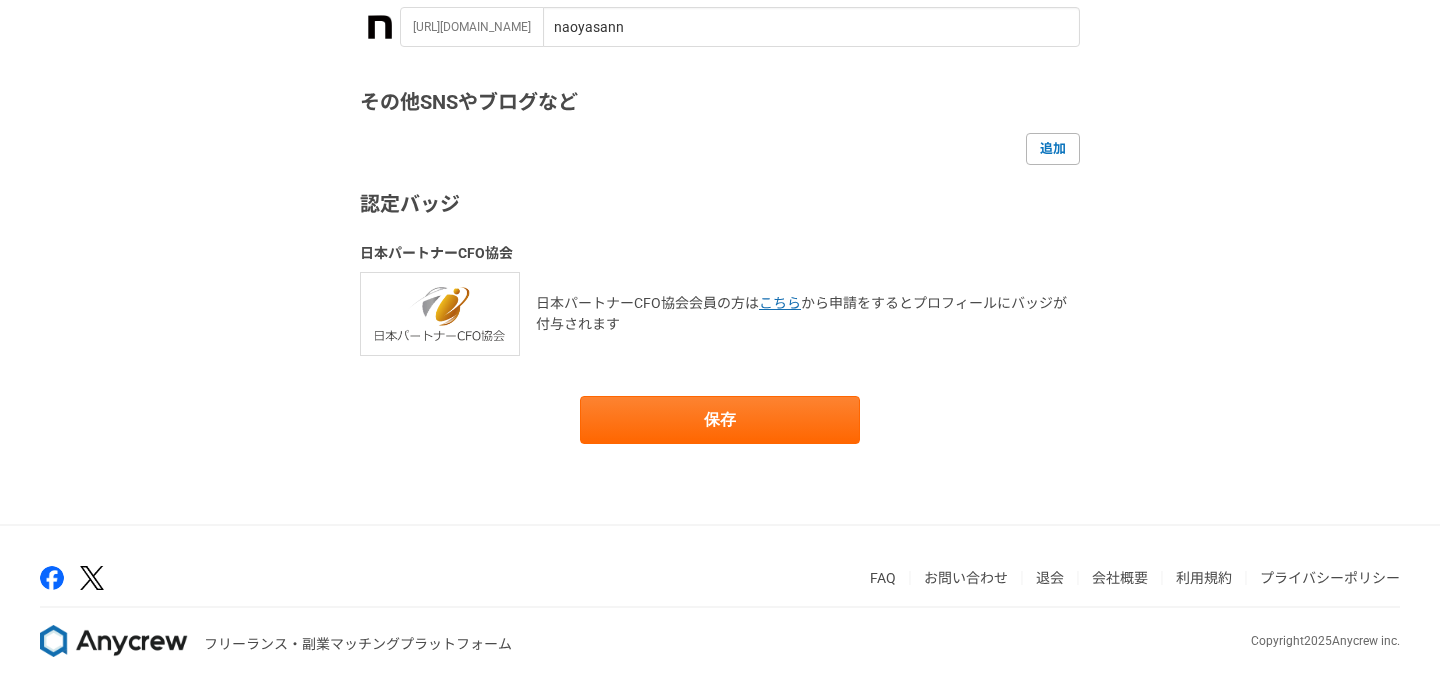 scroll, scrollTop: 522, scrollLeft: 0, axis: vertical 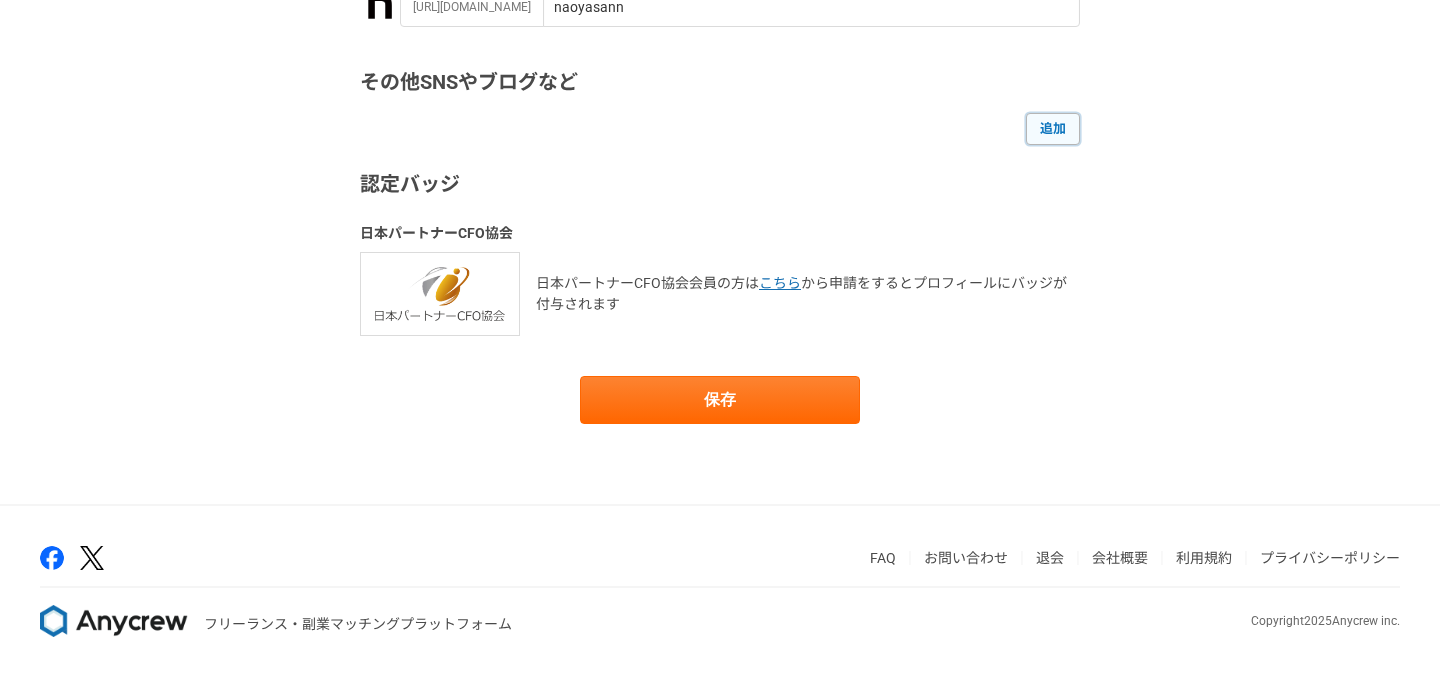 click on "追加" at bounding box center (1053, 129) 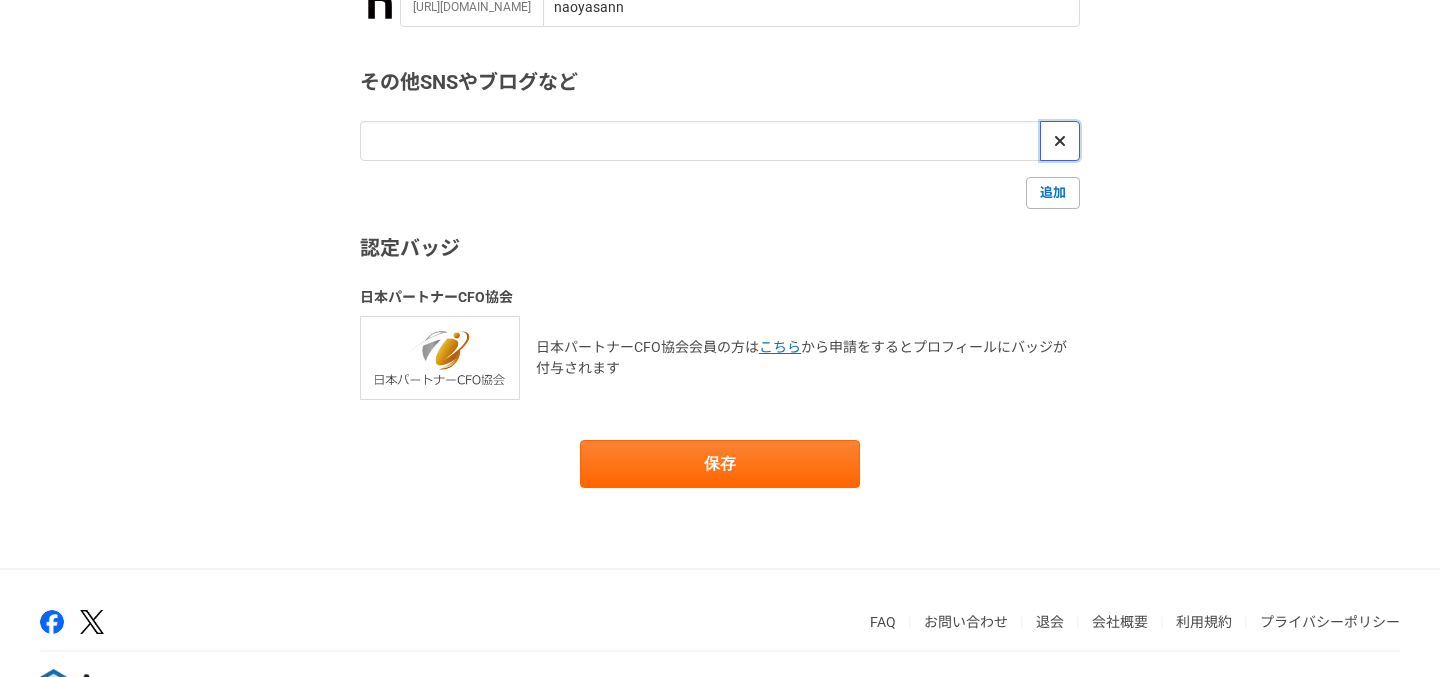 click 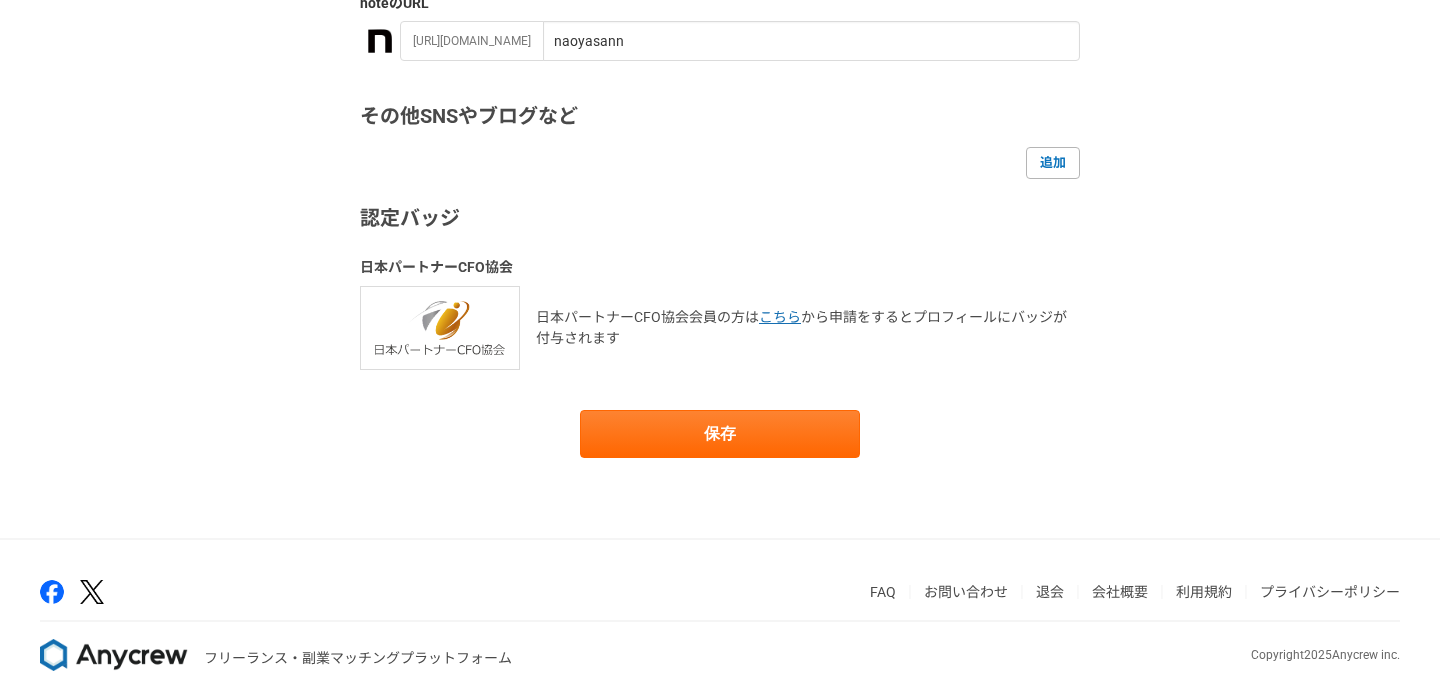 scroll, scrollTop: 522, scrollLeft: 0, axis: vertical 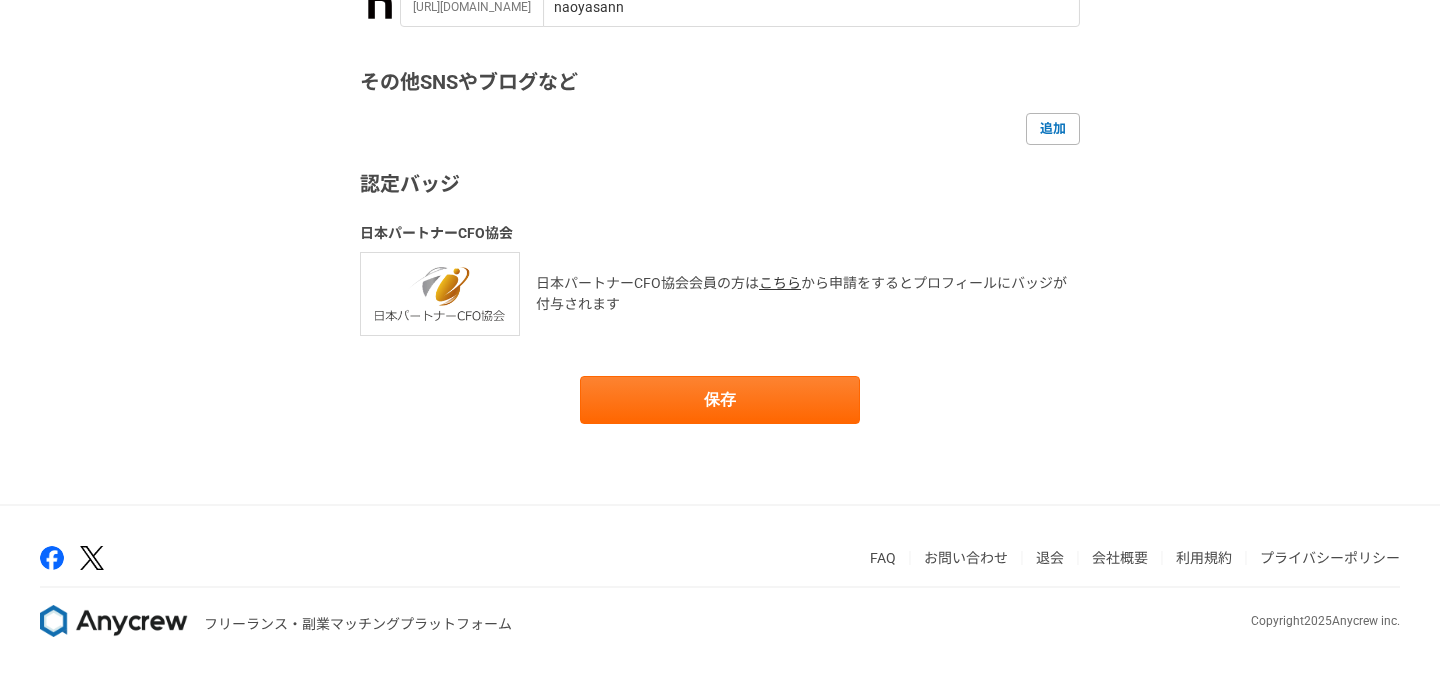 click on "こちら" at bounding box center [780, 283] 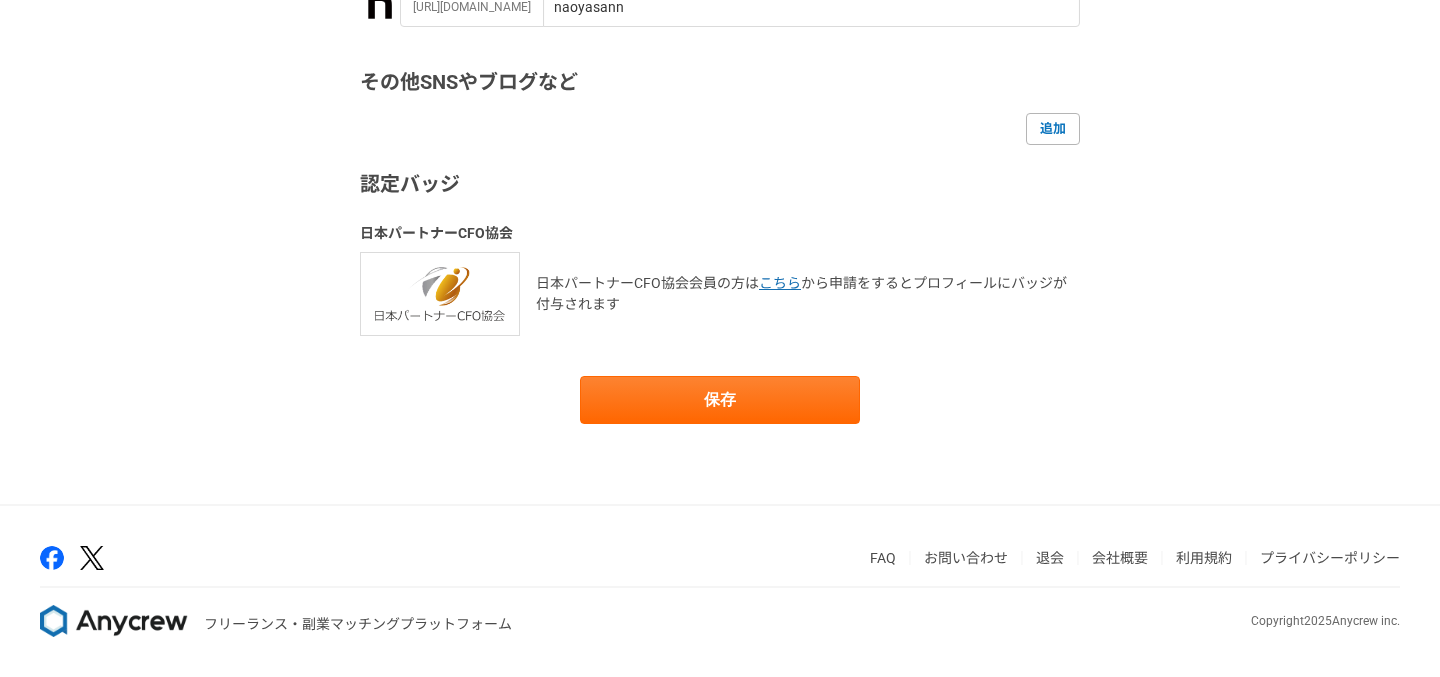 scroll, scrollTop: 0, scrollLeft: 0, axis: both 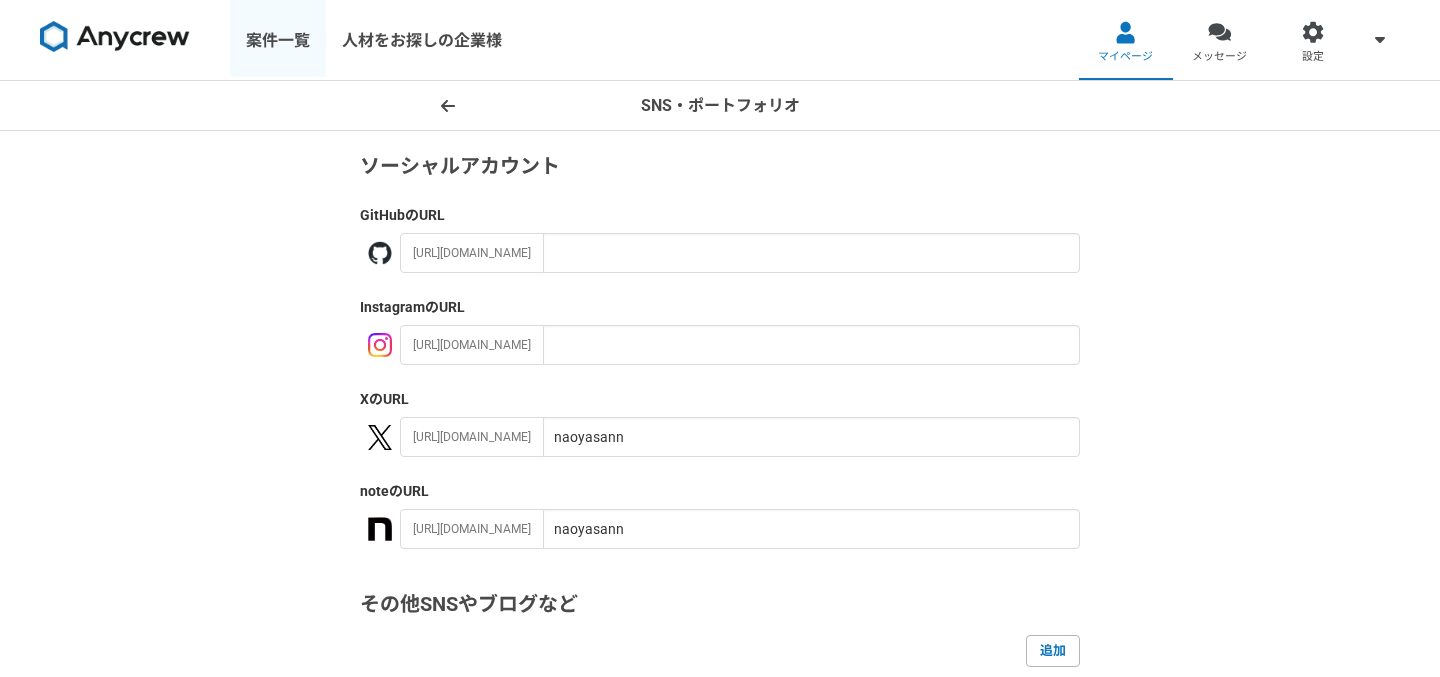 click on "案件一覧" at bounding box center (278, 40) 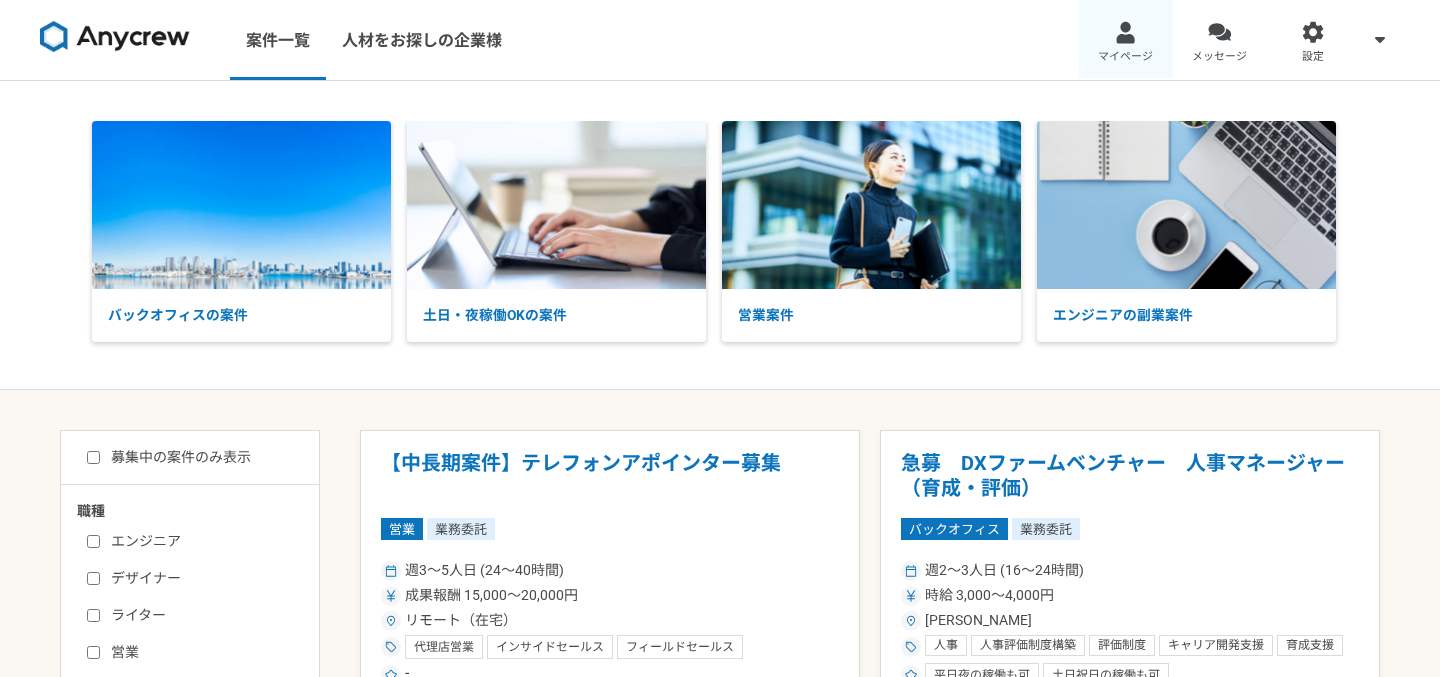 click on "マイページ" at bounding box center (1126, 40) 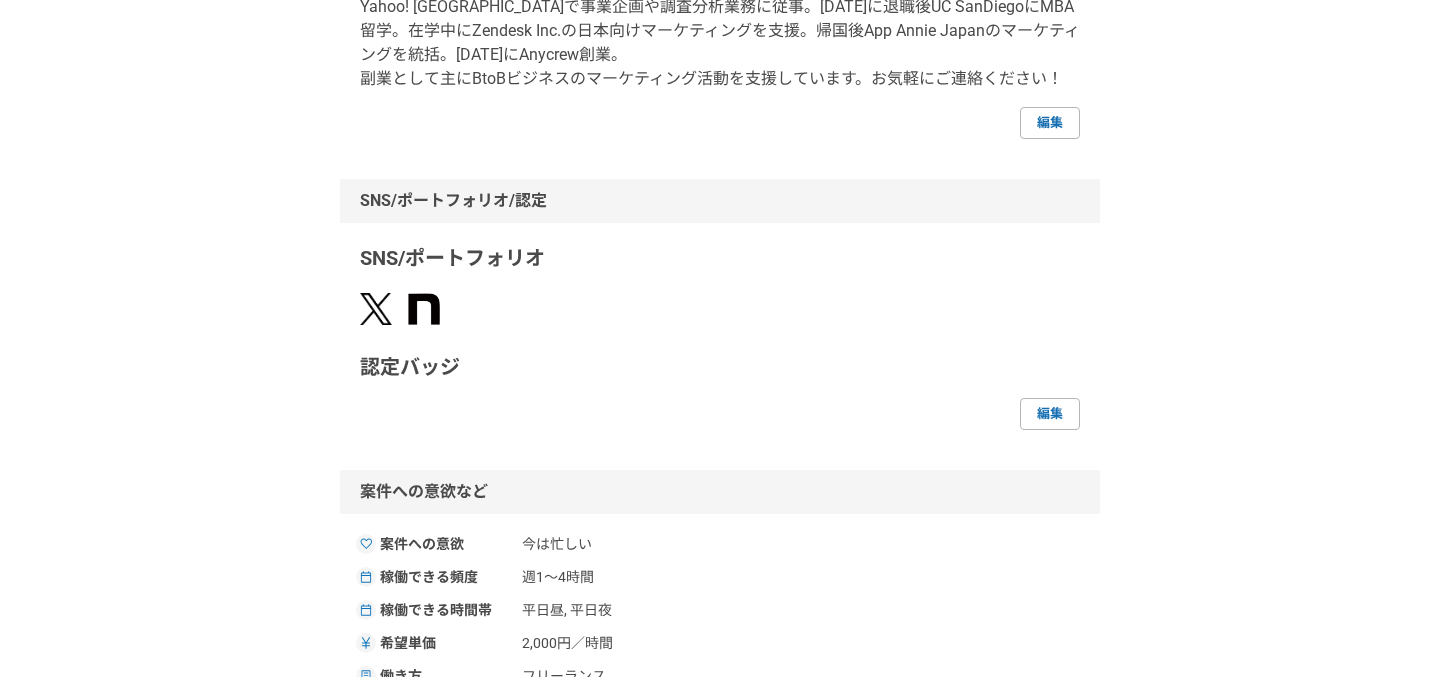 scroll, scrollTop: 370, scrollLeft: 0, axis: vertical 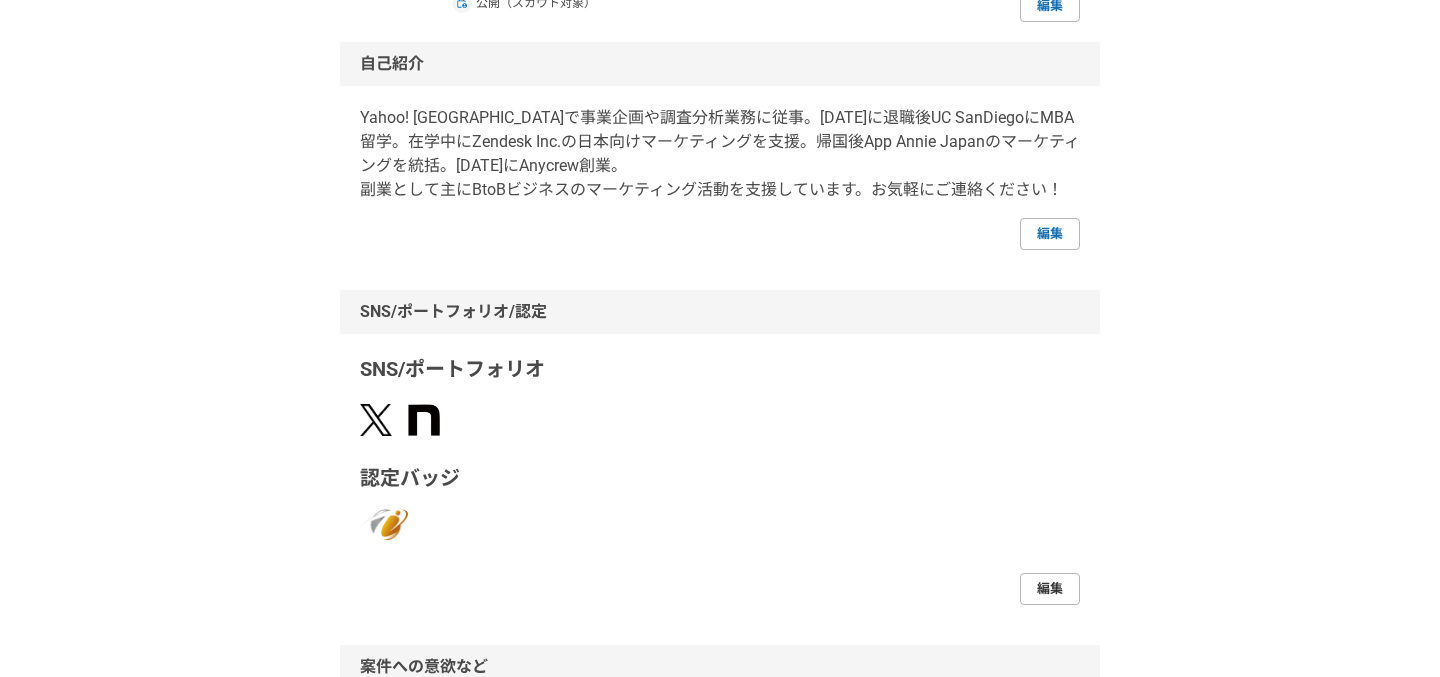 click on "編集" at bounding box center (1050, 589) 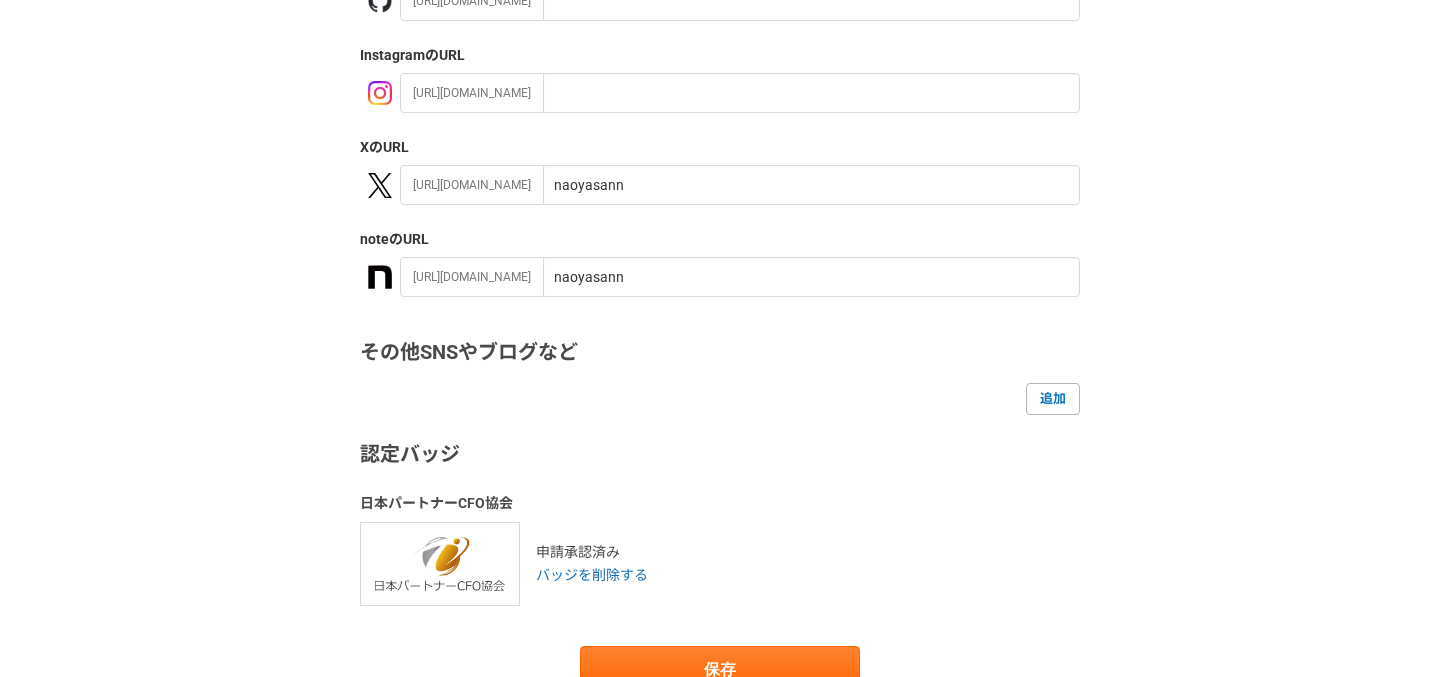 scroll, scrollTop: 260, scrollLeft: 0, axis: vertical 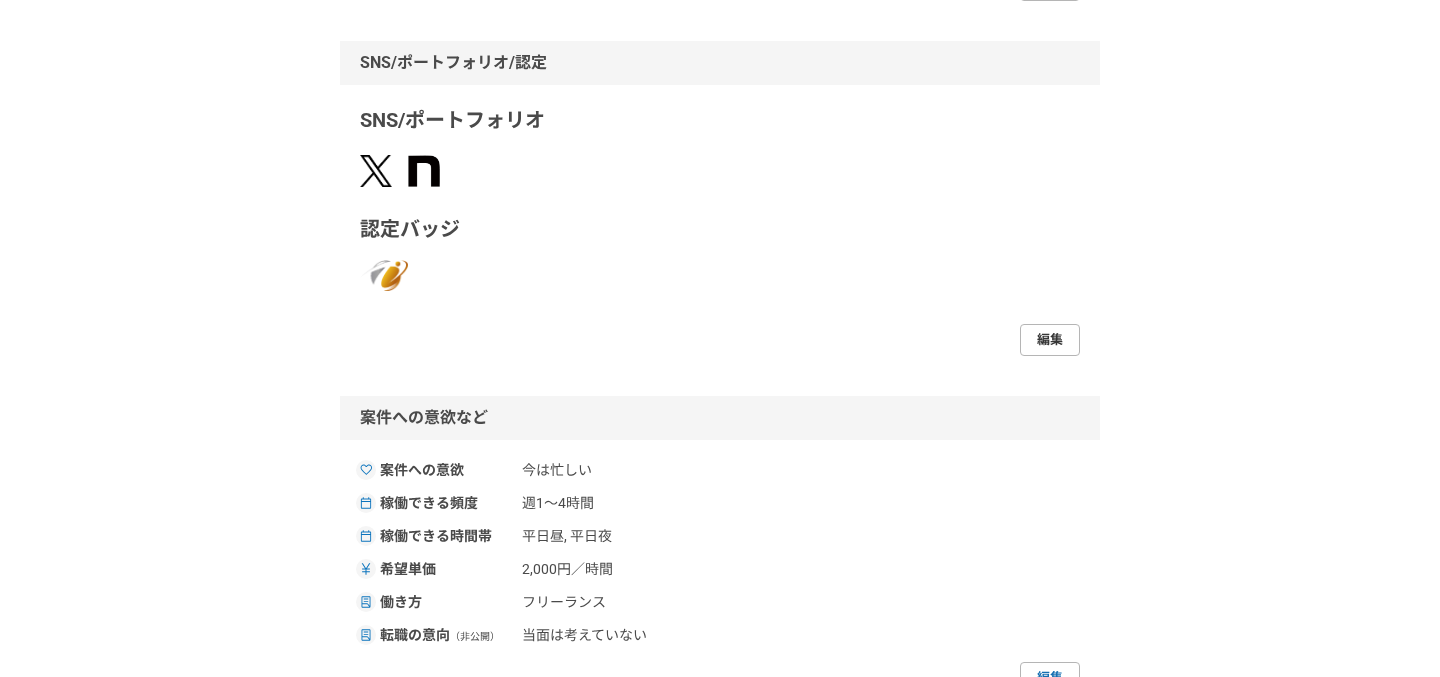 click on "編集" at bounding box center (1050, 340) 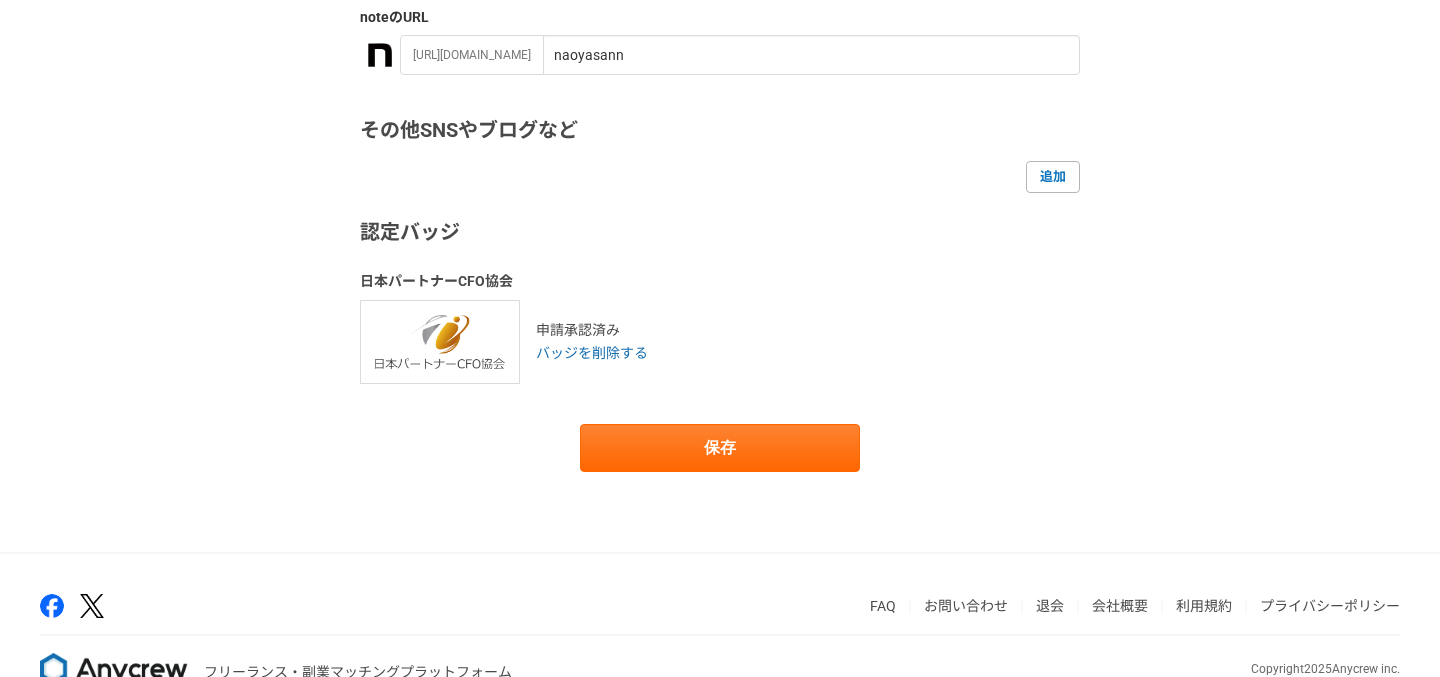 scroll, scrollTop: 480, scrollLeft: 0, axis: vertical 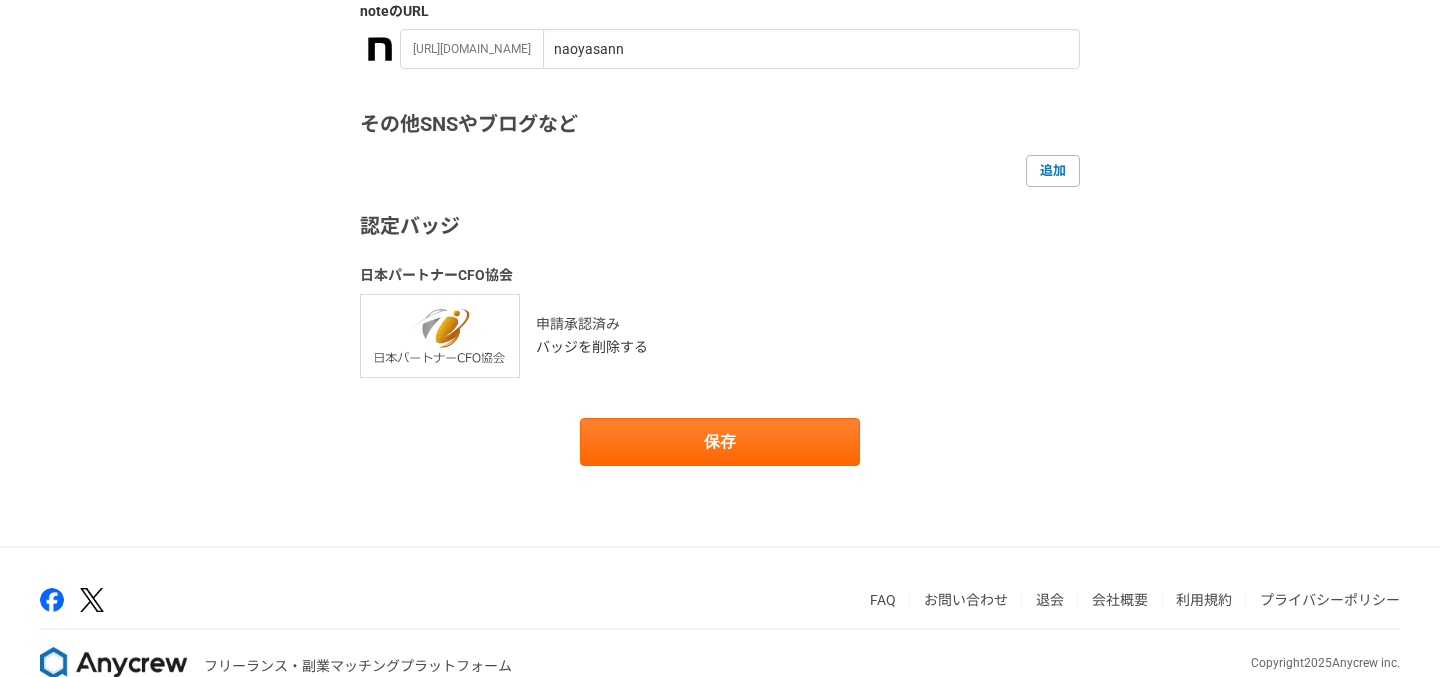 click on "バッジを削除する" at bounding box center [592, 347] 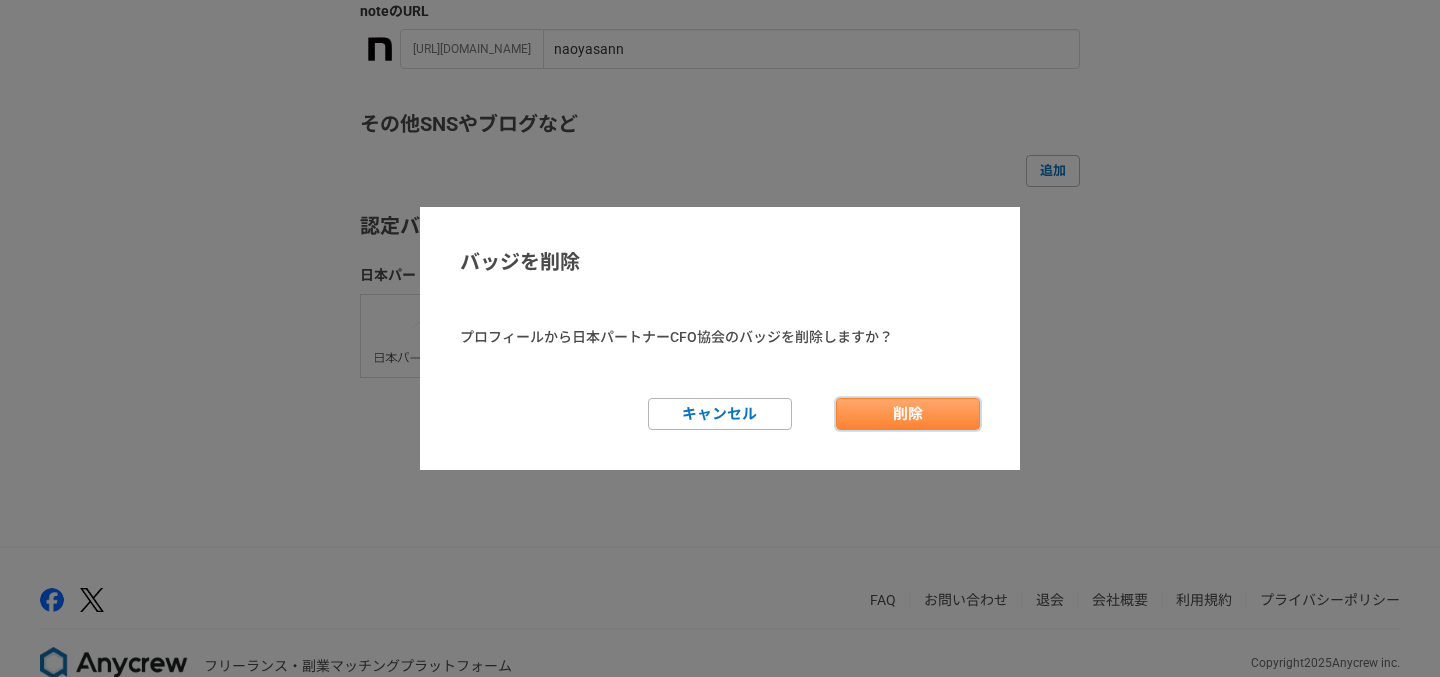 click on "削除" at bounding box center [908, 414] 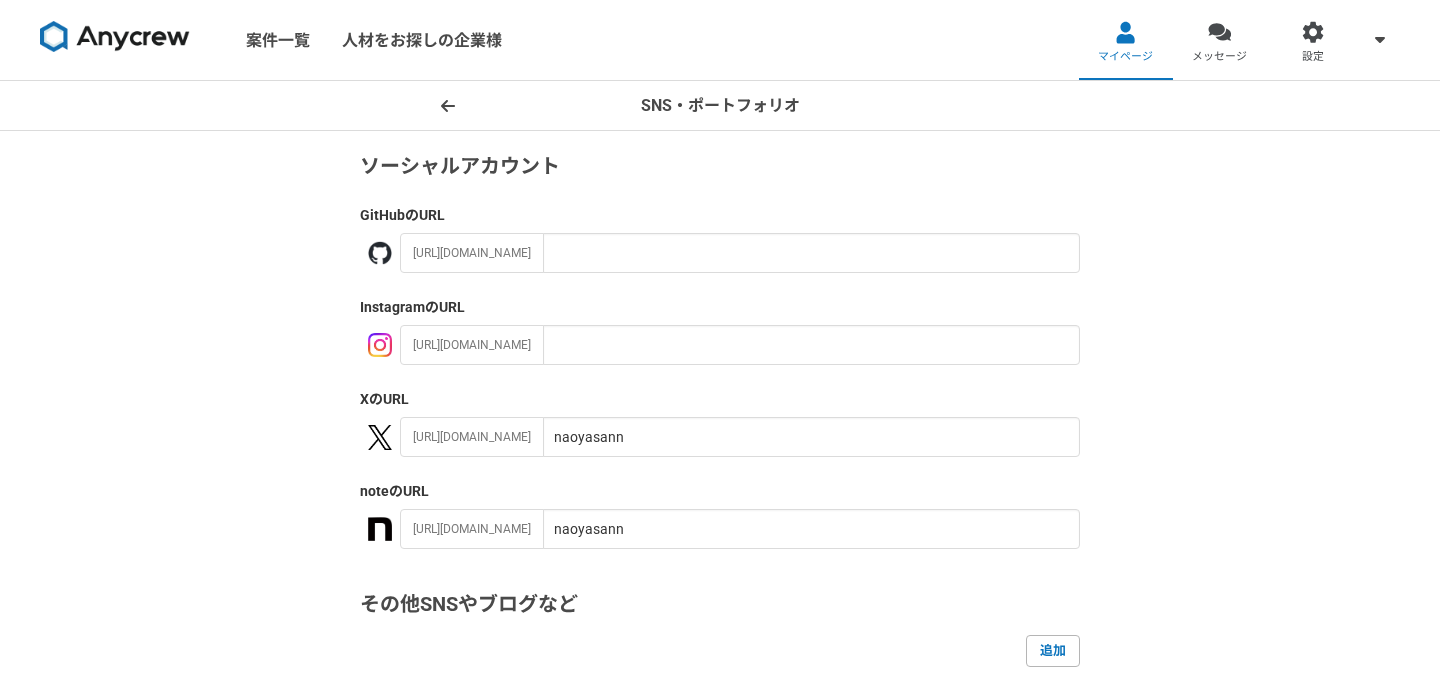 scroll, scrollTop: 480, scrollLeft: 0, axis: vertical 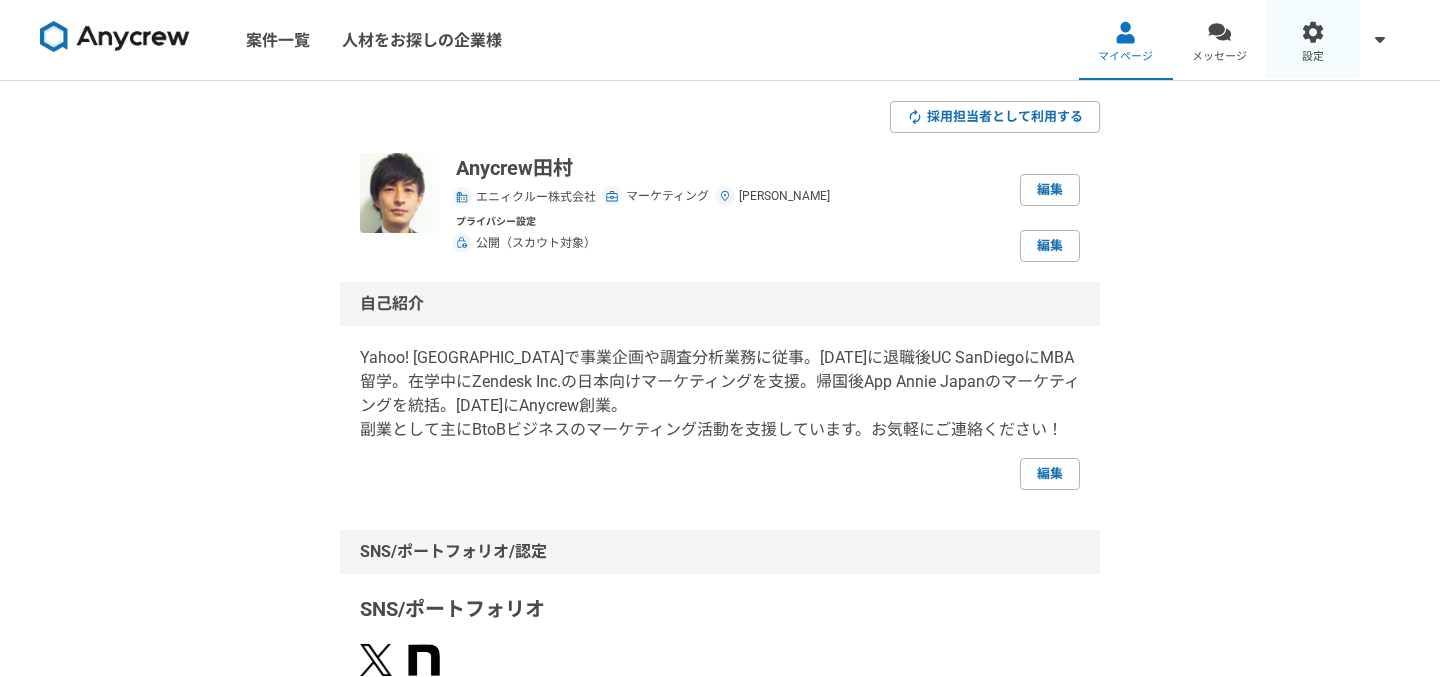 click at bounding box center [1313, 32] 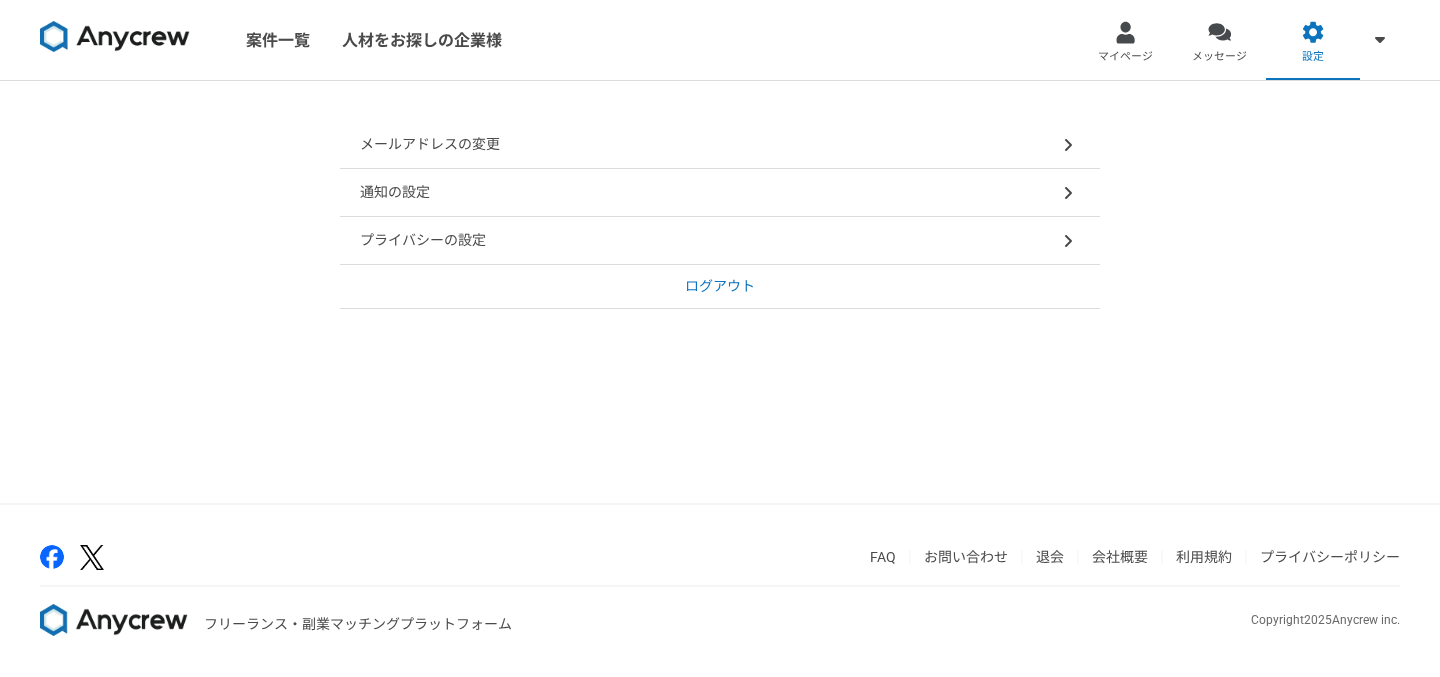 click on "ログアウト" at bounding box center [720, 286] 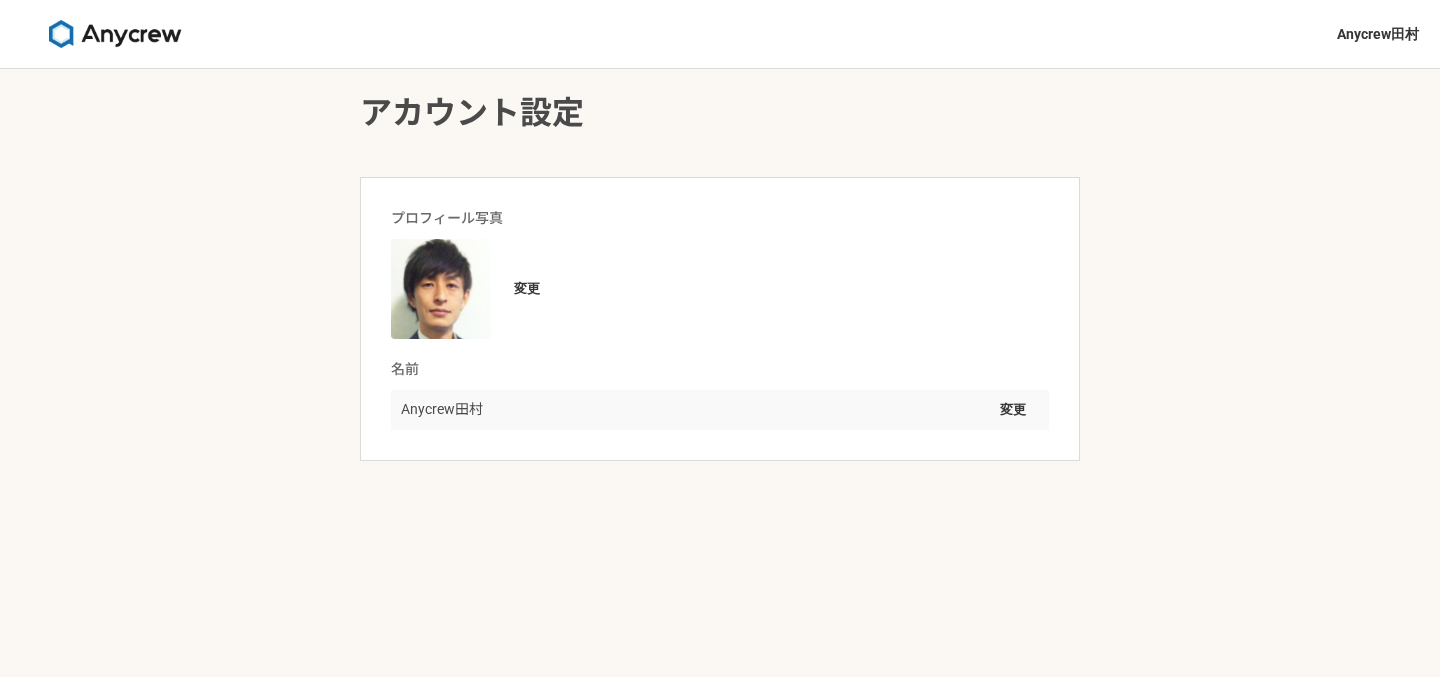 scroll, scrollTop: 0, scrollLeft: 0, axis: both 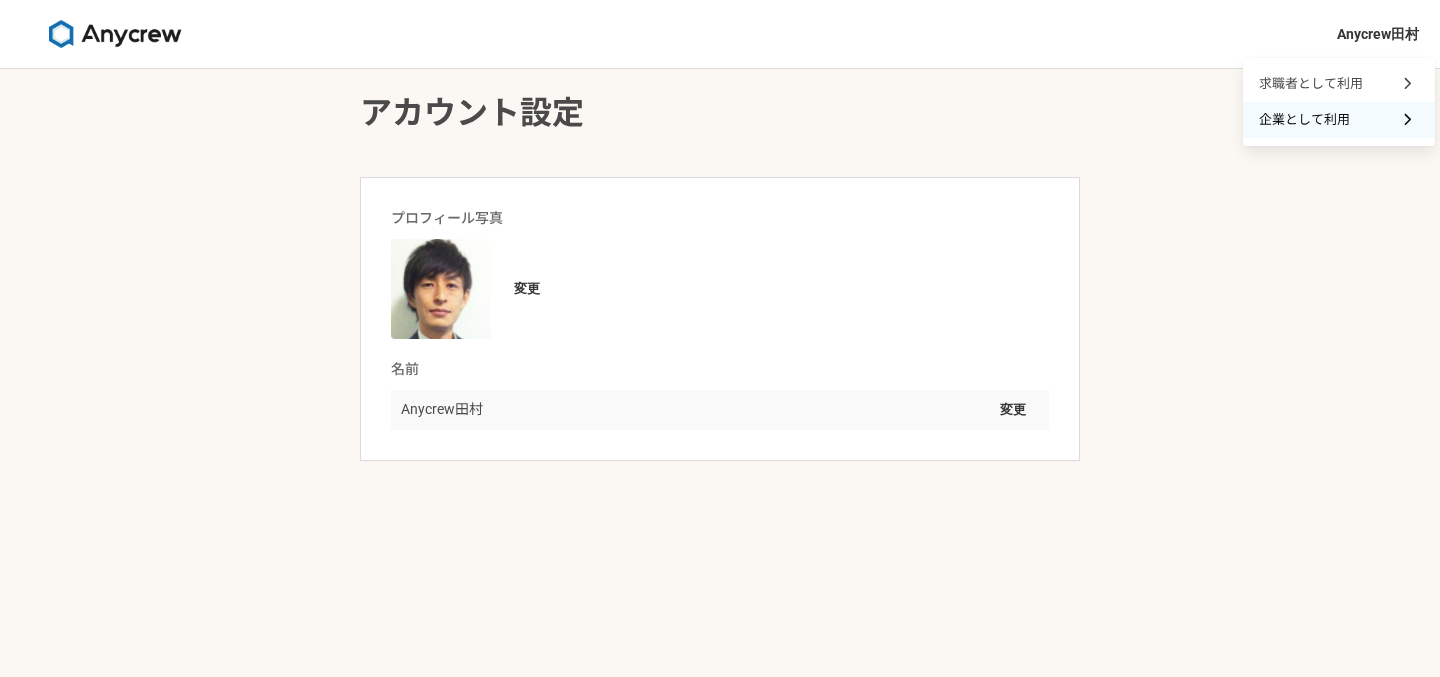 click on "企業として利用" at bounding box center (1339, 120) 